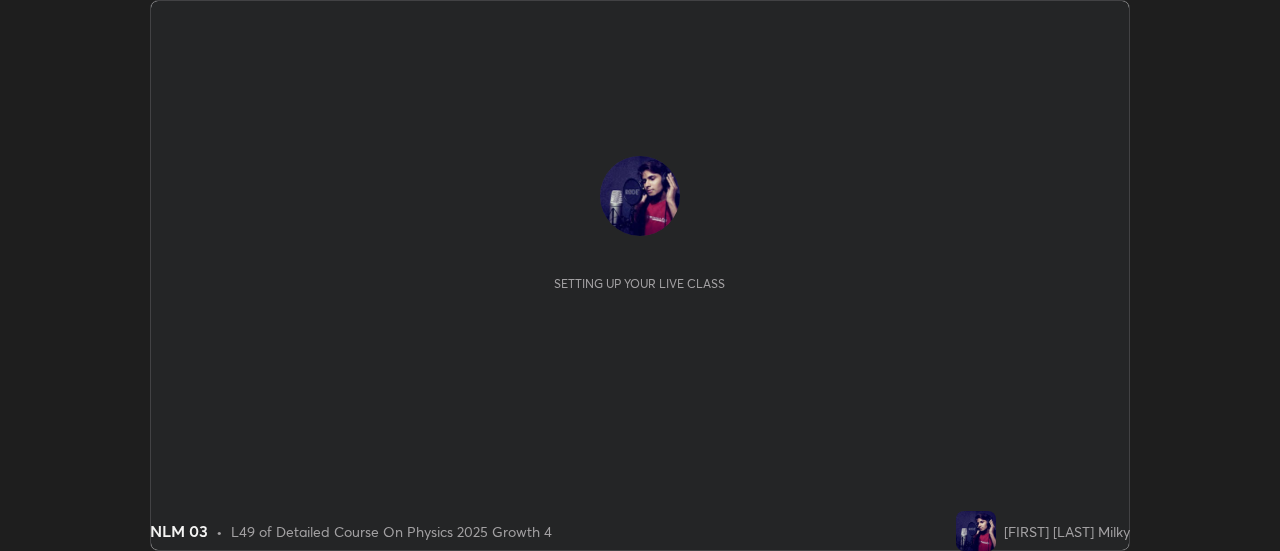 scroll, scrollTop: 0, scrollLeft: 0, axis: both 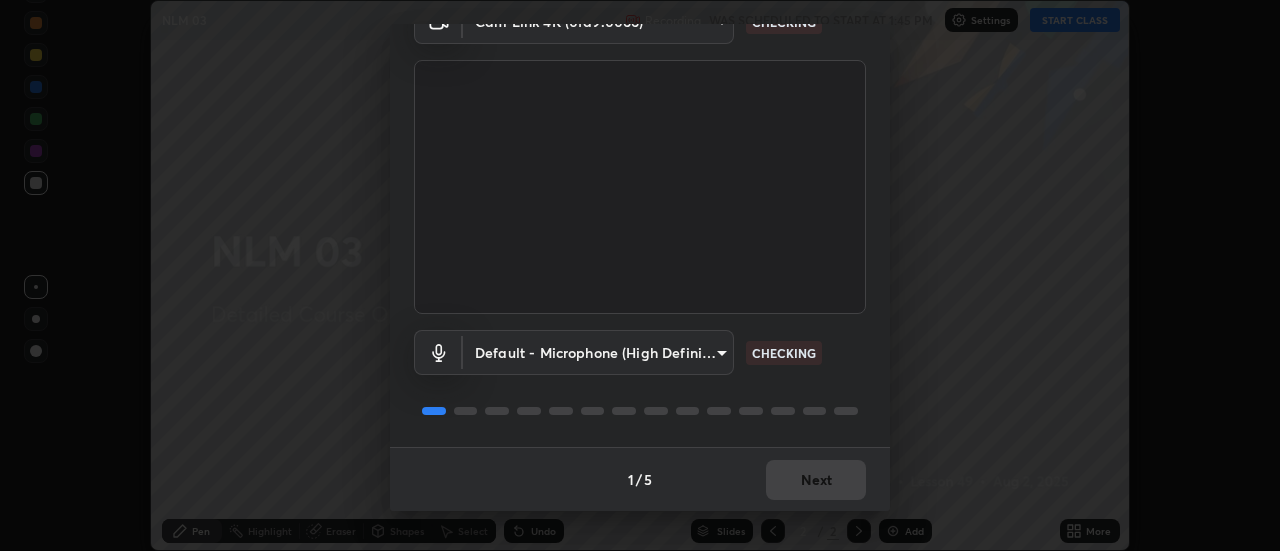 click on "1 / 5 Next" at bounding box center (640, 479) 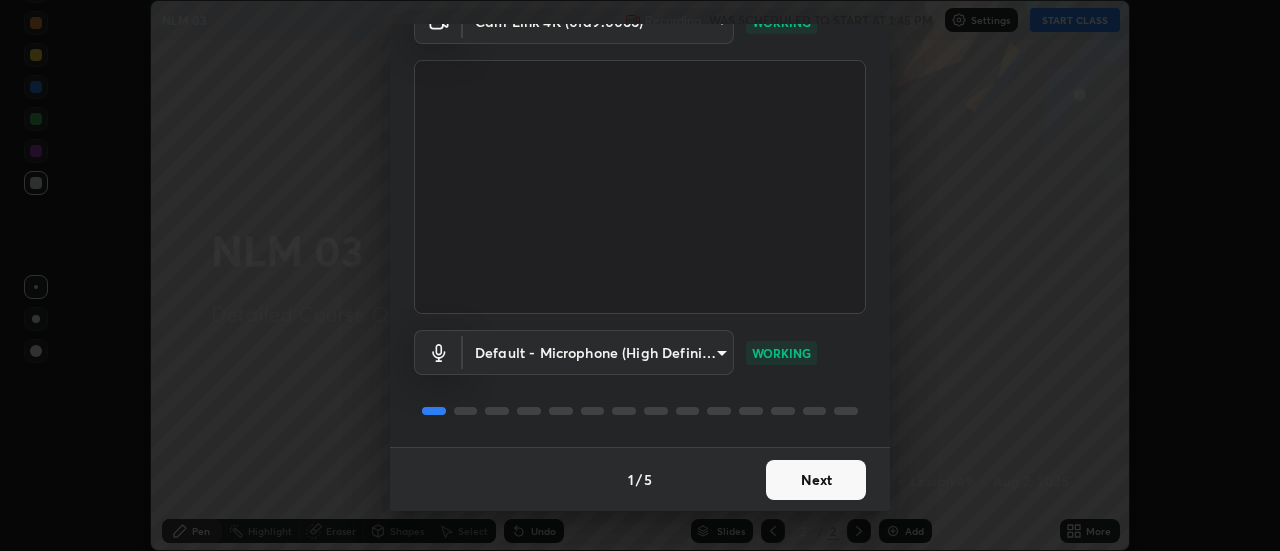 click on "Next" at bounding box center [816, 480] 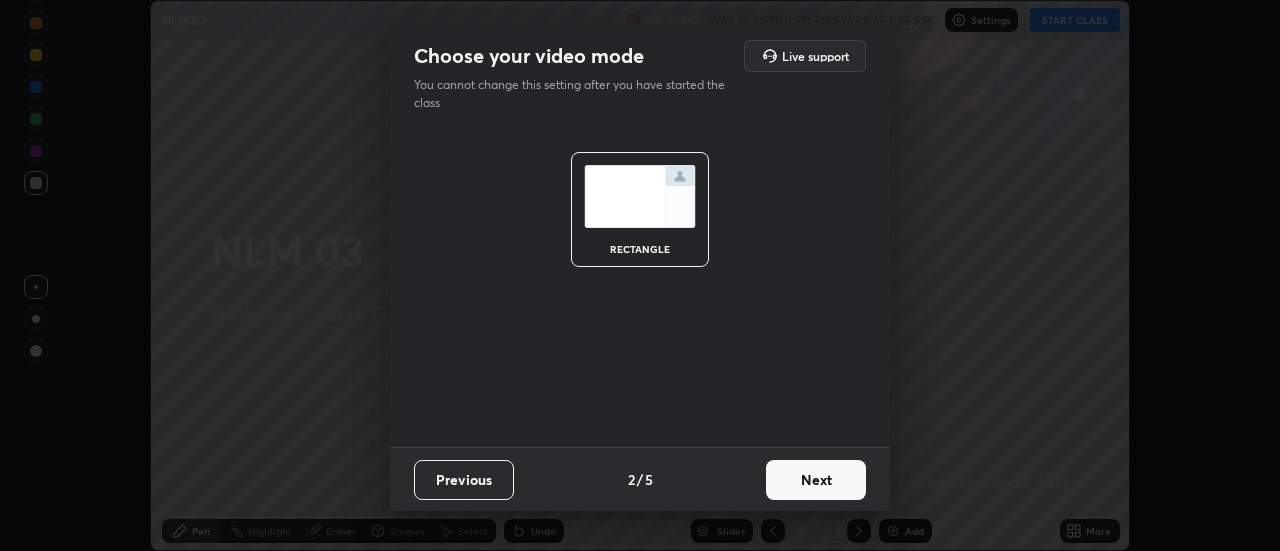 scroll, scrollTop: 0, scrollLeft: 0, axis: both 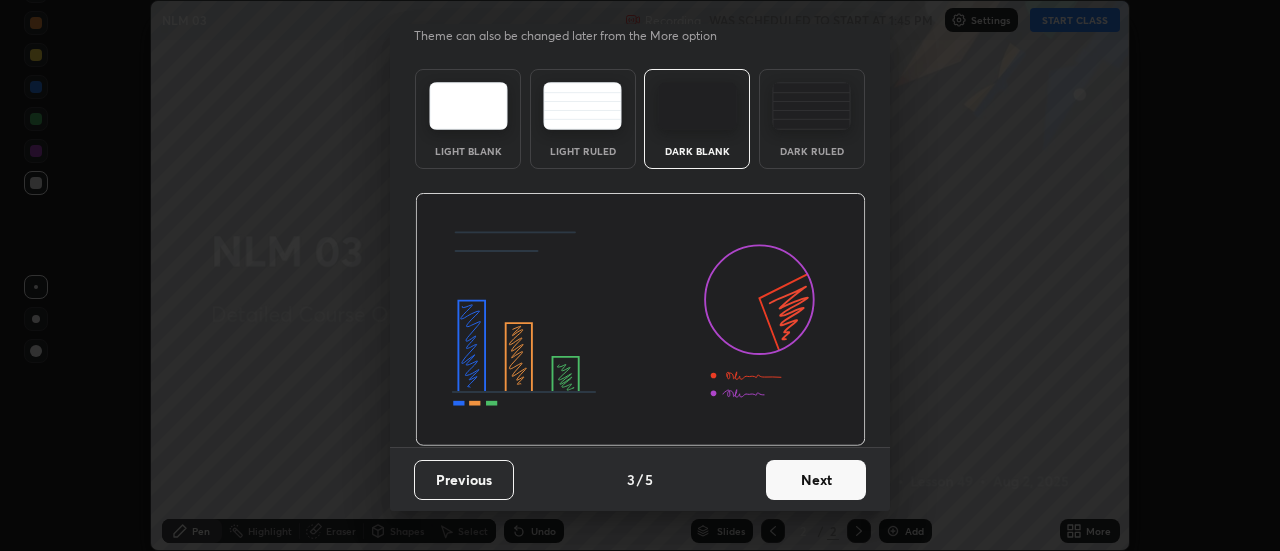 click on "Next" at bounding box center [816, 480] 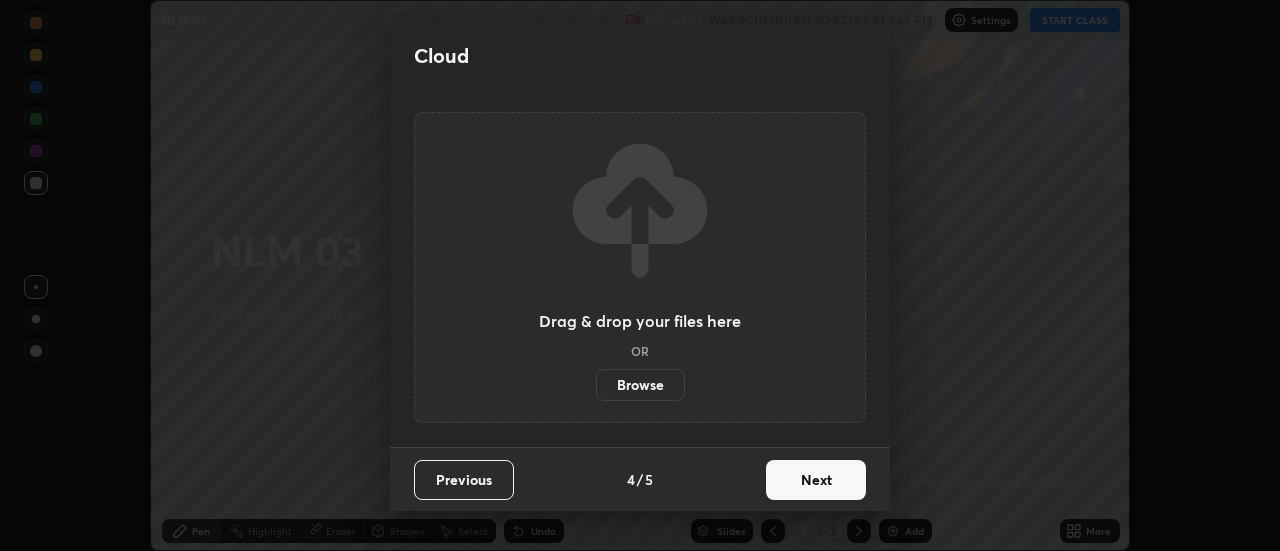 scroll, scrollTop: 0, scrollLeft: 0, axis: both 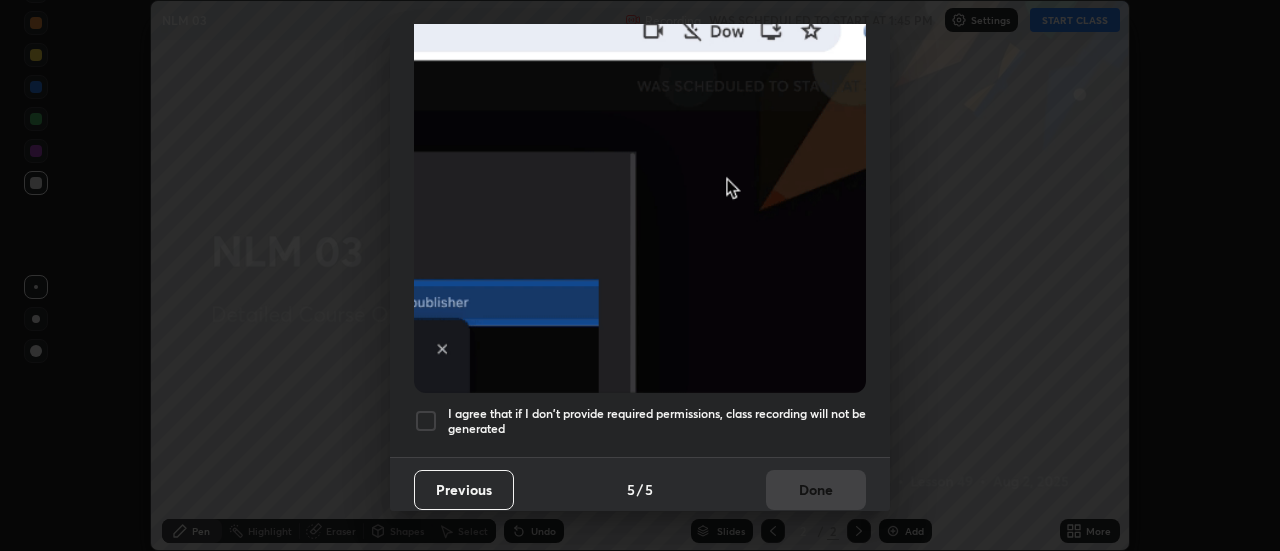click at bounding box center [426, 421] 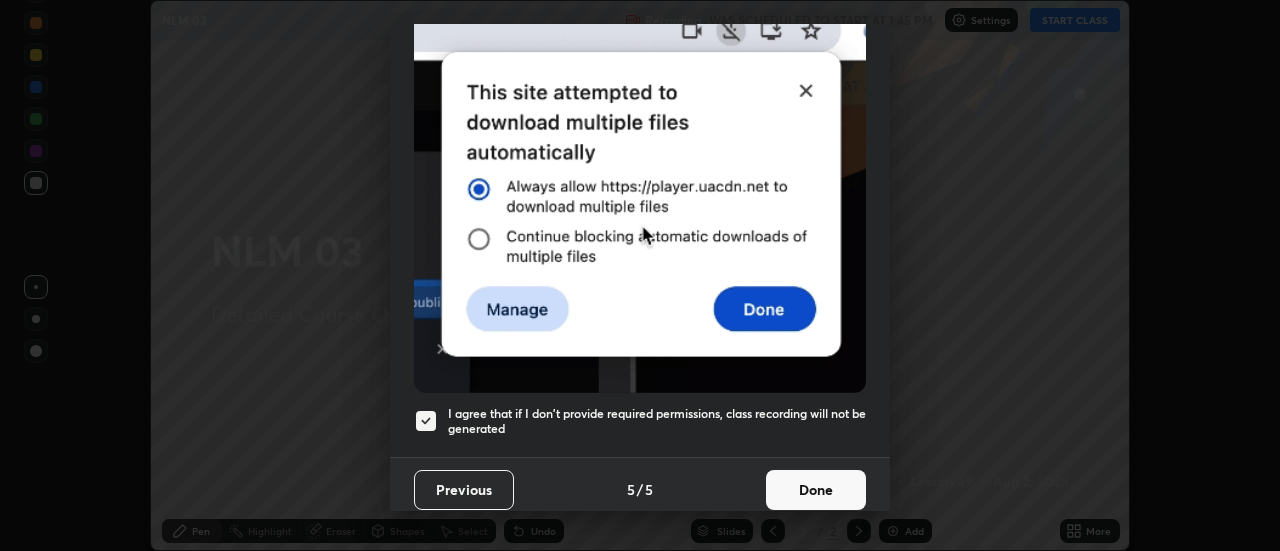 click on "Done" at bounding box center (816, 490) 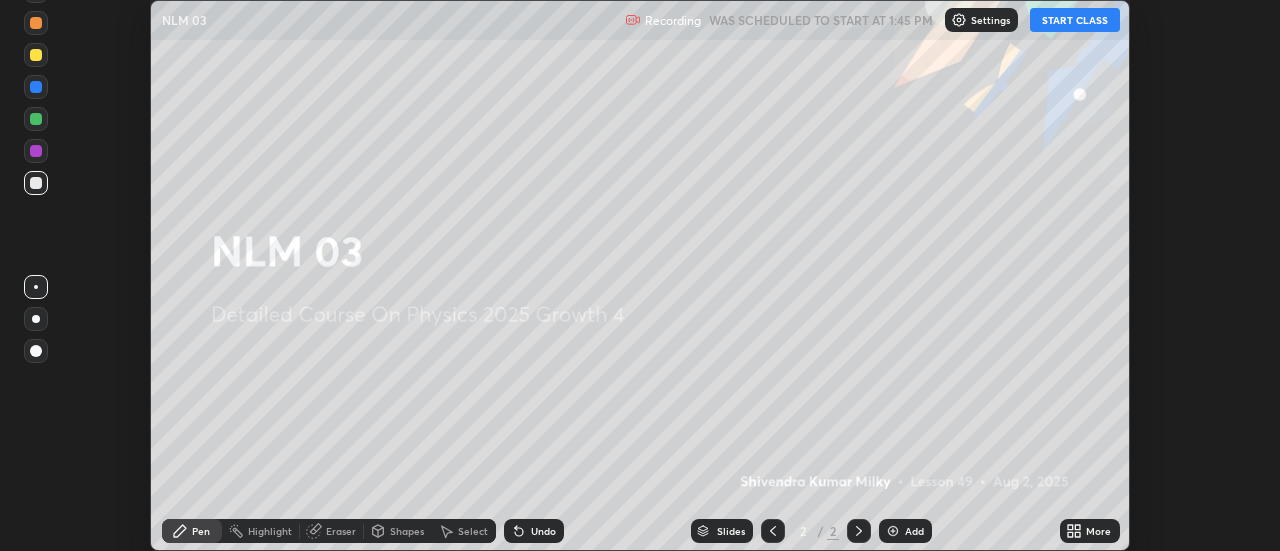 click on "Add" at bounding box center (905, 531) 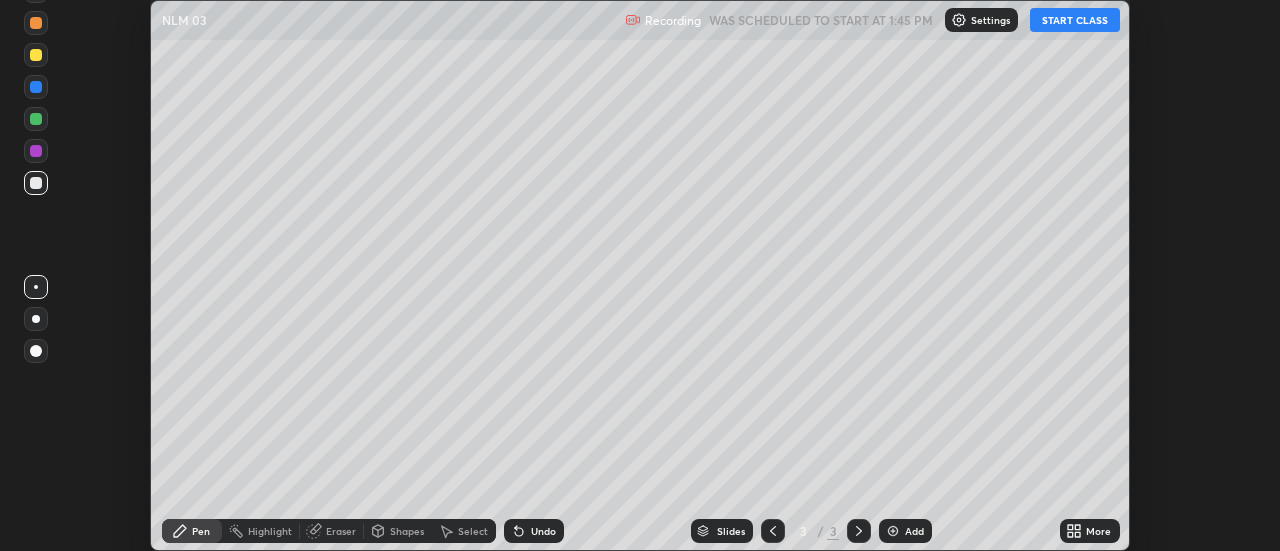 click on "More" at bounding box center [1090, 531] 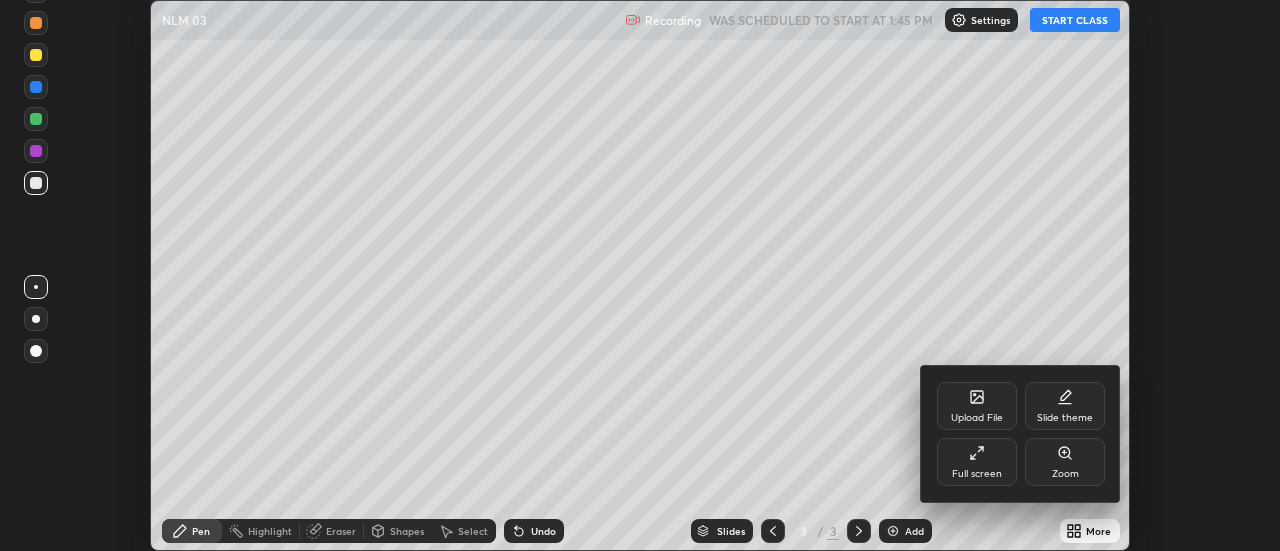 click on "Full screen" at bounding box center [977, 462] 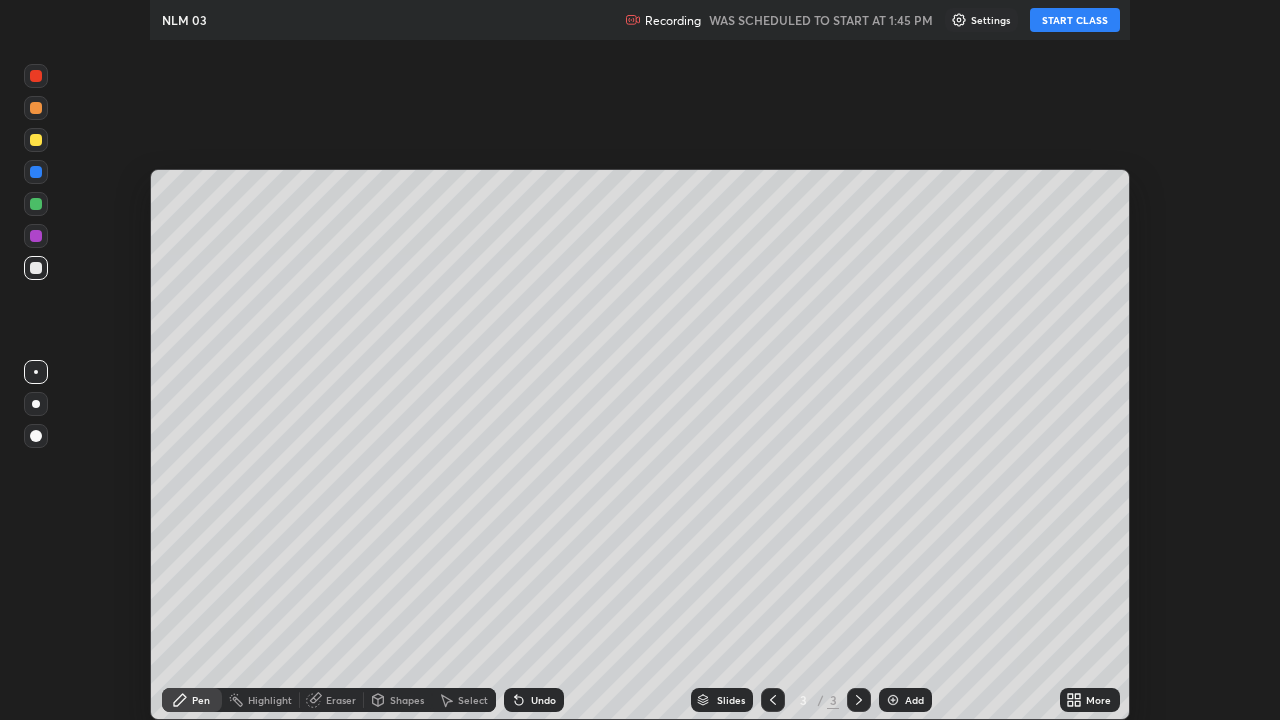 scroll, scrollTop: 99280, scrollLeft: 98720, axis: both 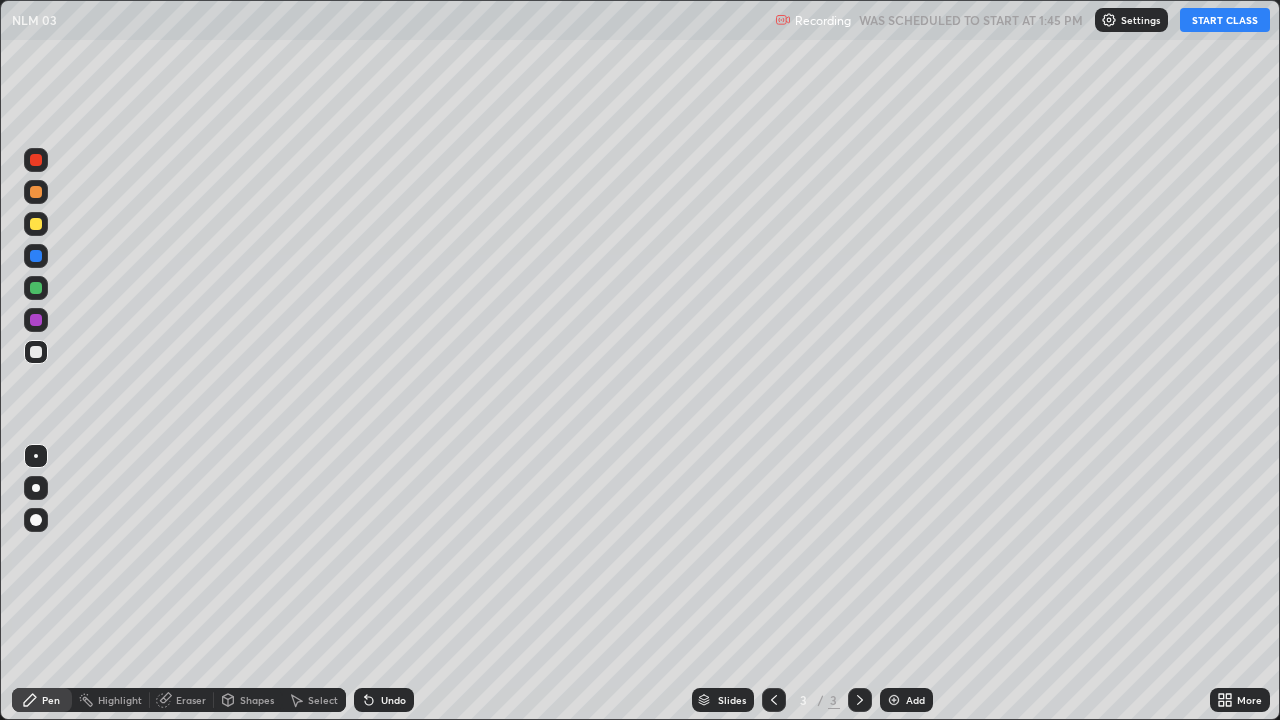 click on "START CLASS" at bounding box center [1225, 20] 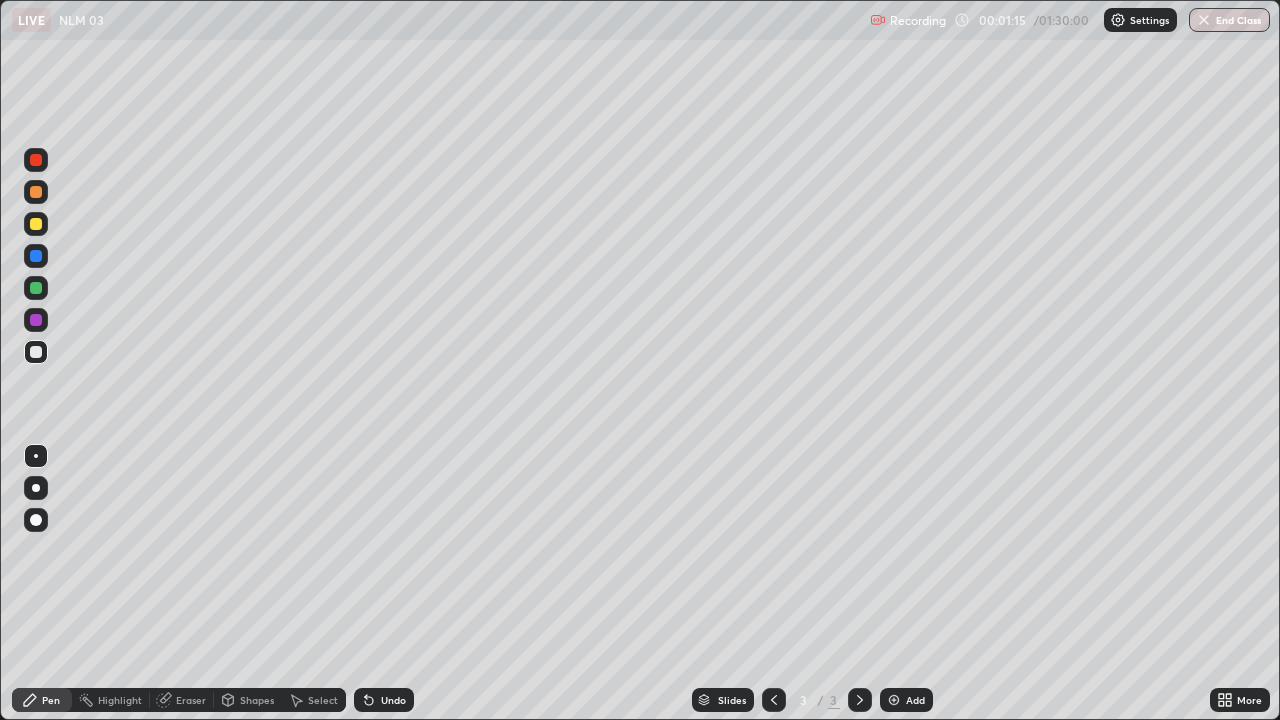 click at bounding box center (36, 224) 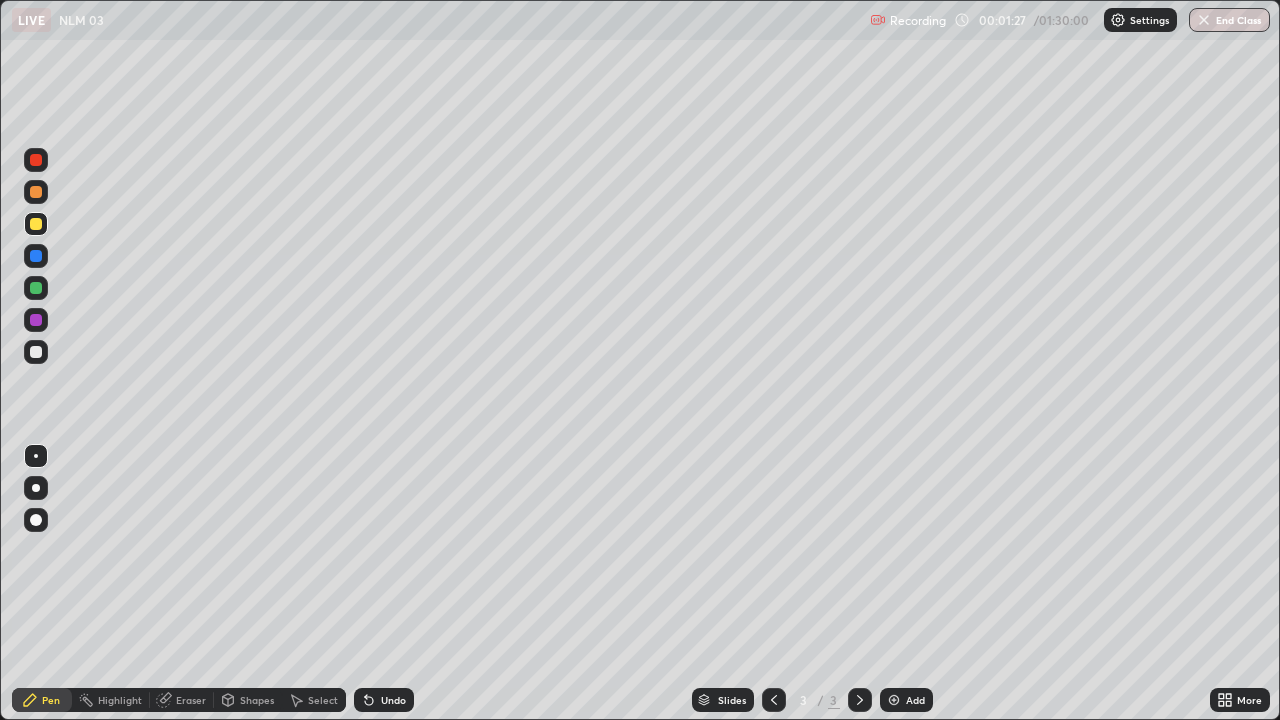 click at bounding box center [36, 352] 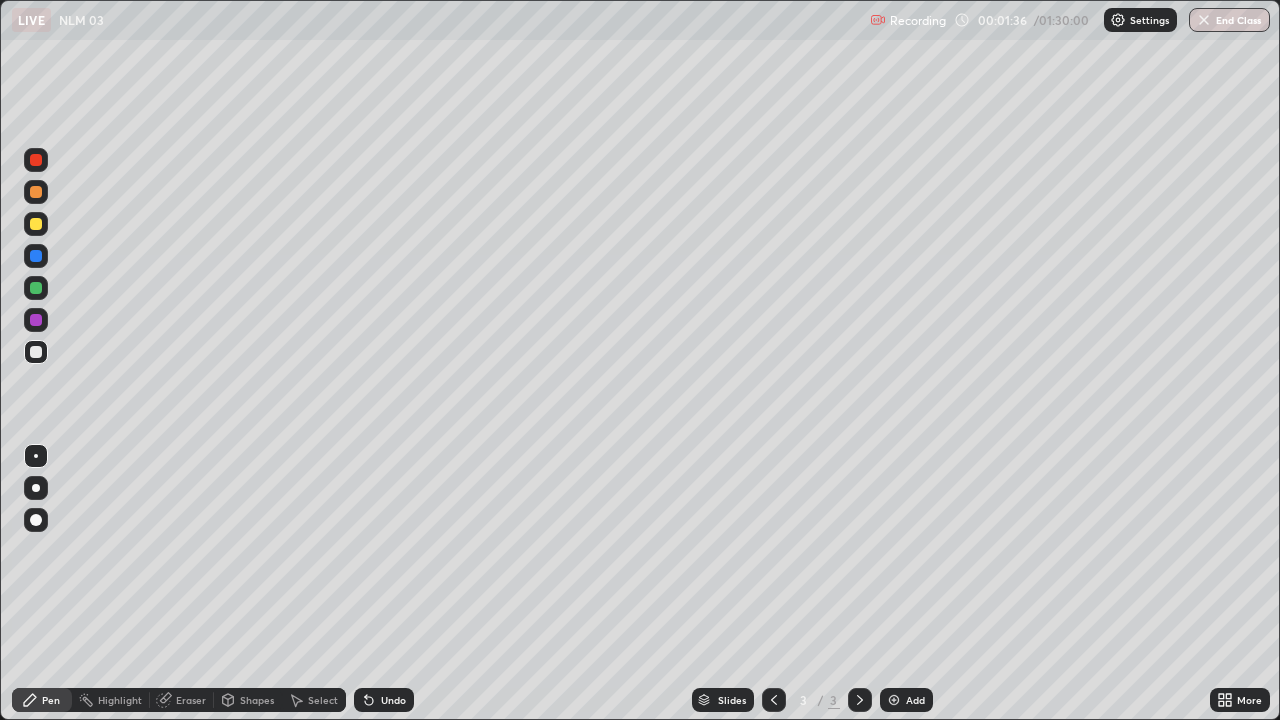 click at bounding box center (36, 224) 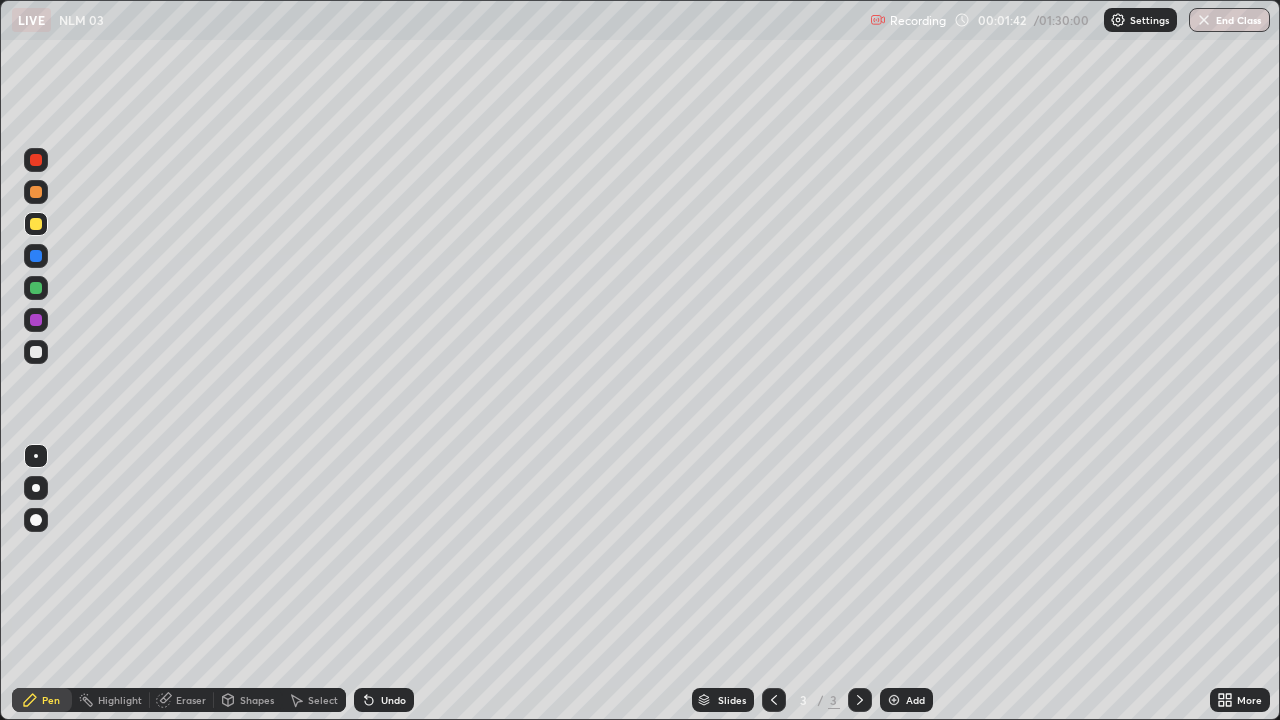click at bounding box center (36, 352) 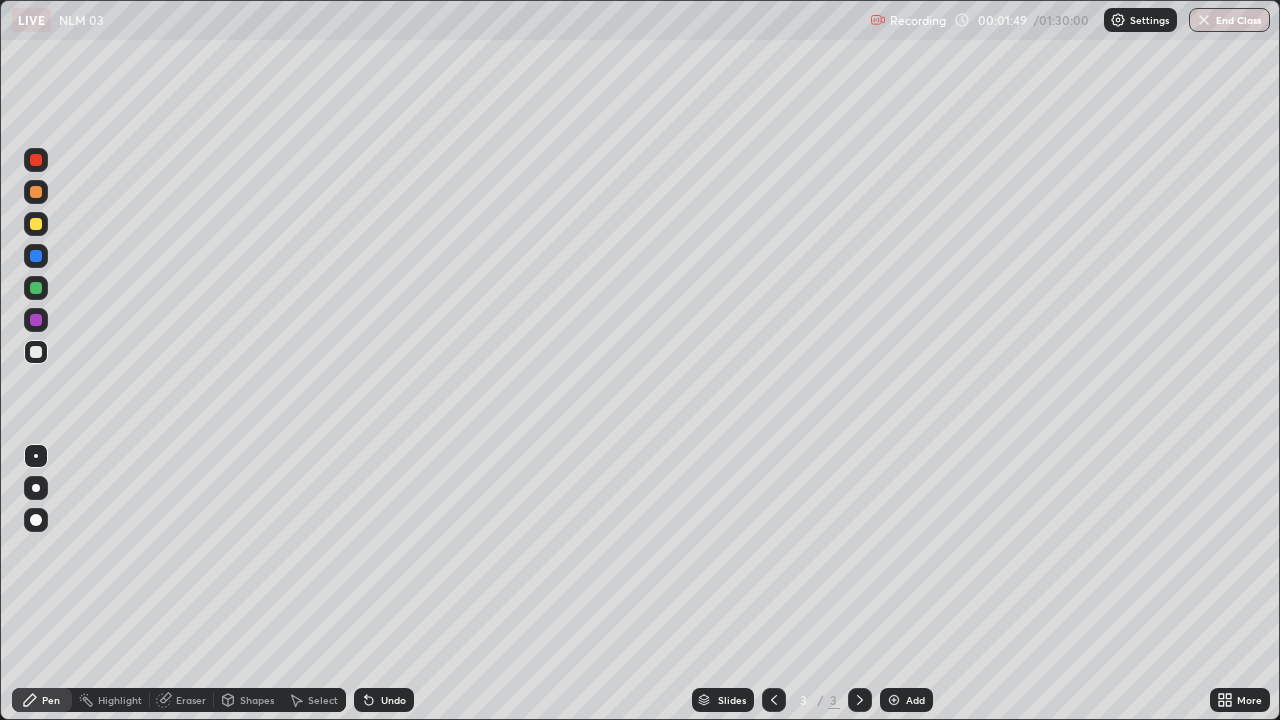 click on "Undo" at bounding box center (393, 700) 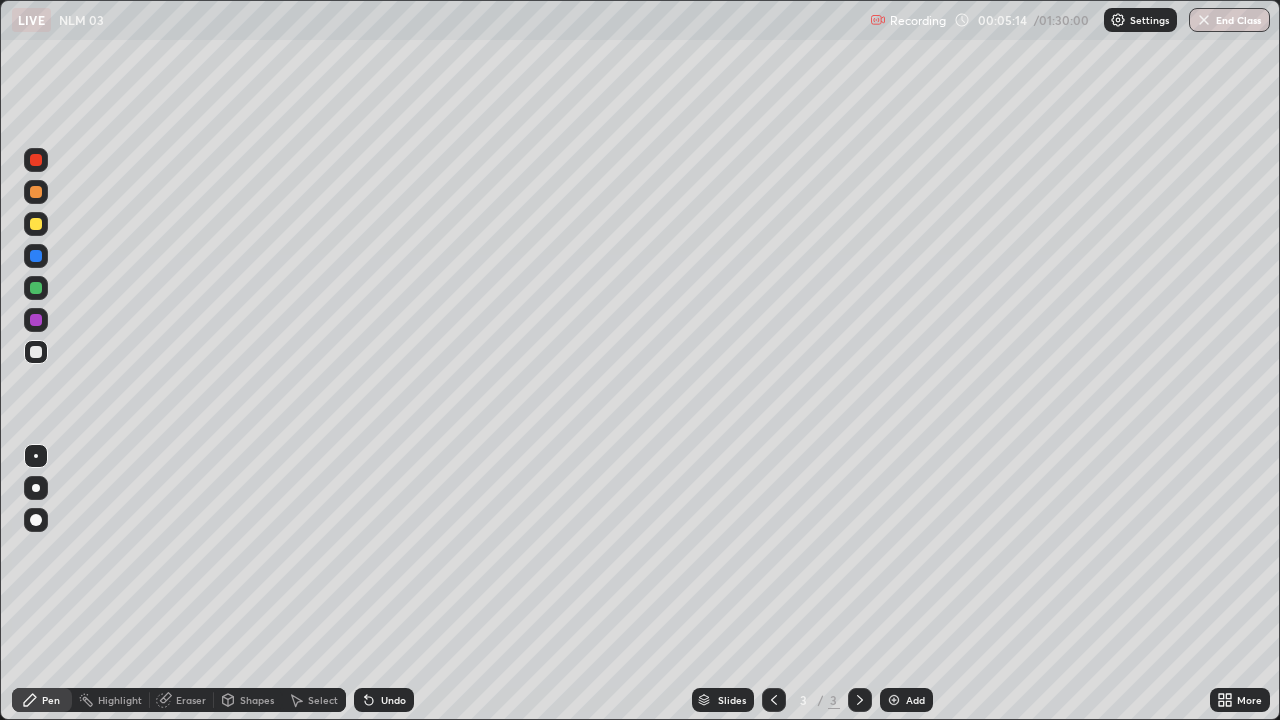 click at bounding box center [36, 320] 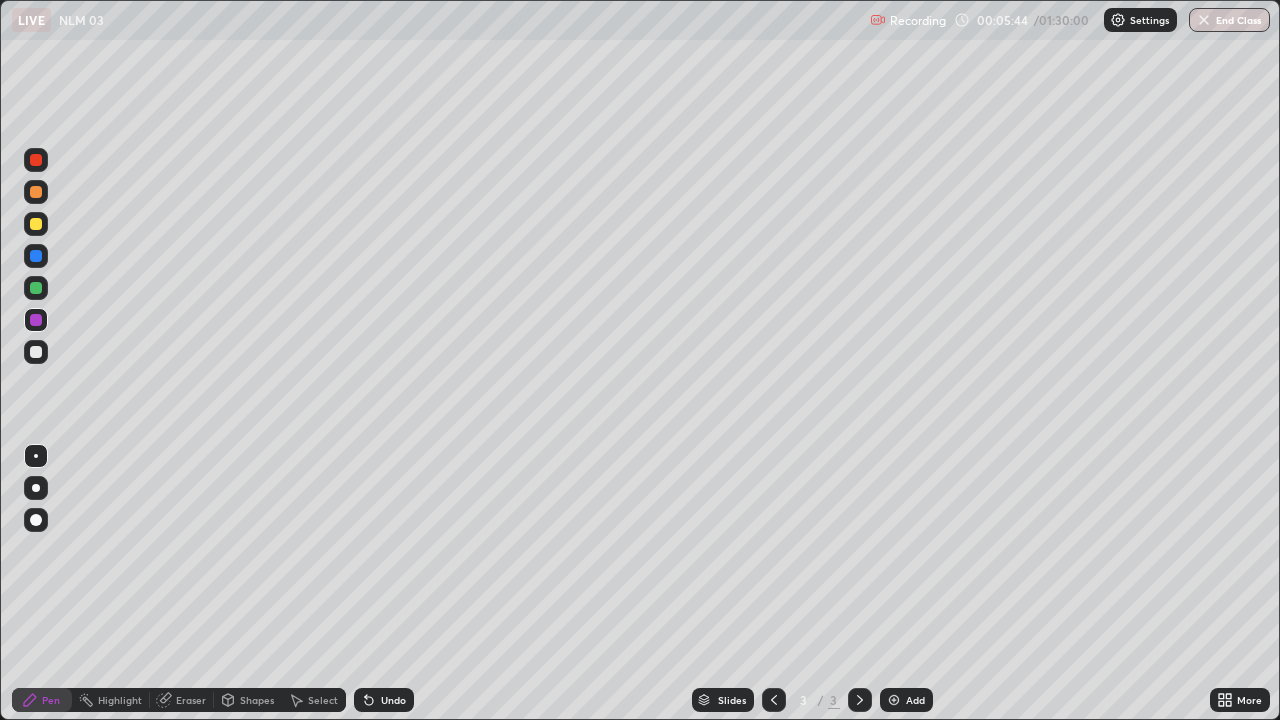 click on "Undo" at bounding box center [393, 700] 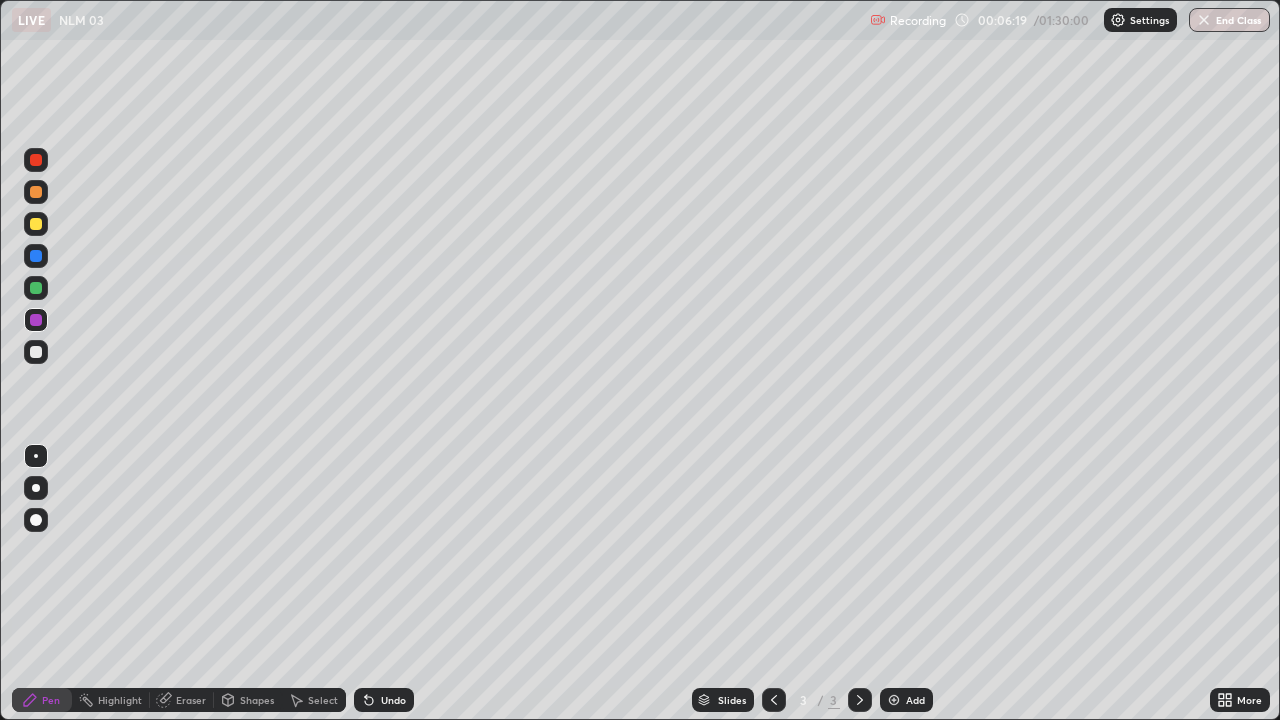 click on "Undo" at bounding box center (393, 700) 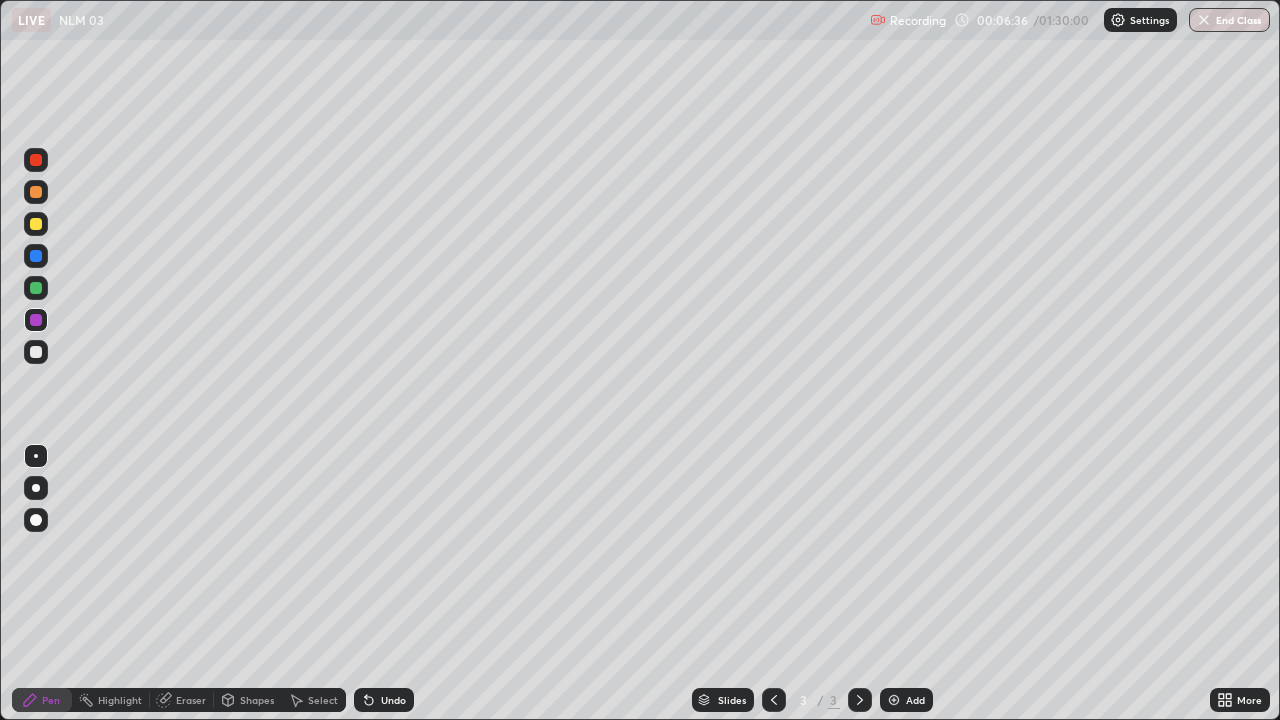 click at bounding box center [36, 288] 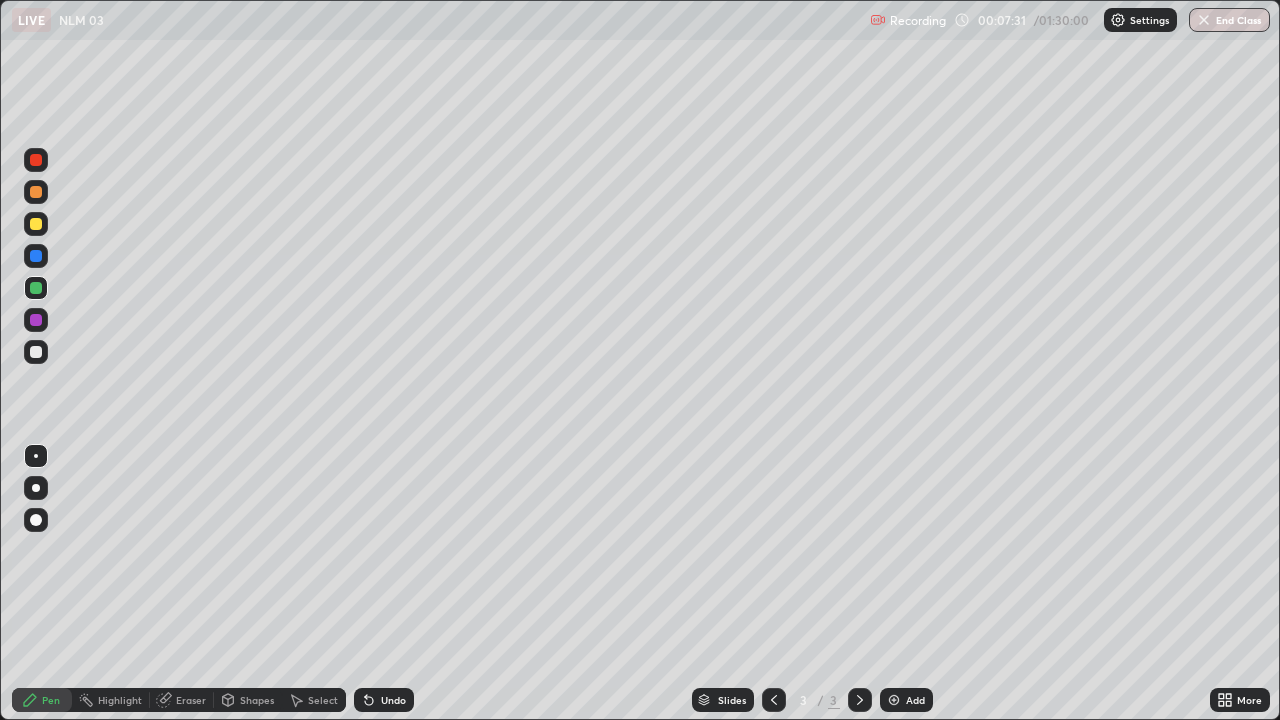 click at bounding box center (36, 160) 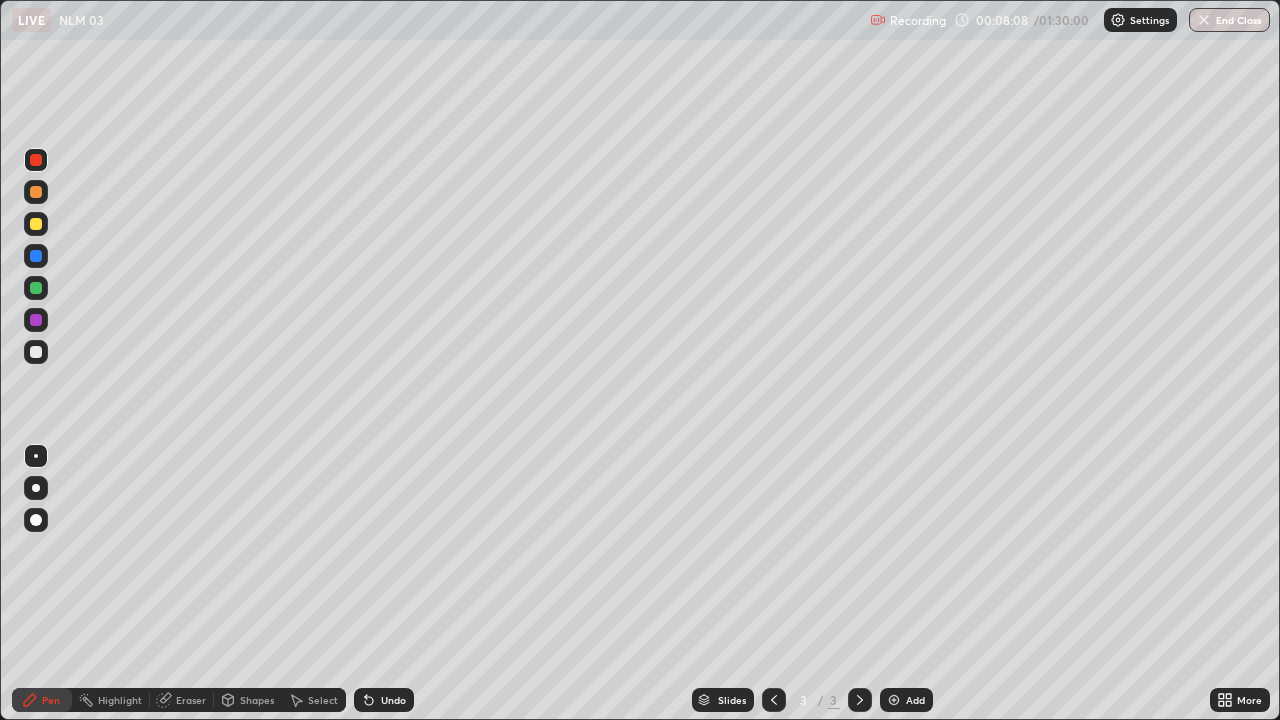 click at bounding box center [36, 192] 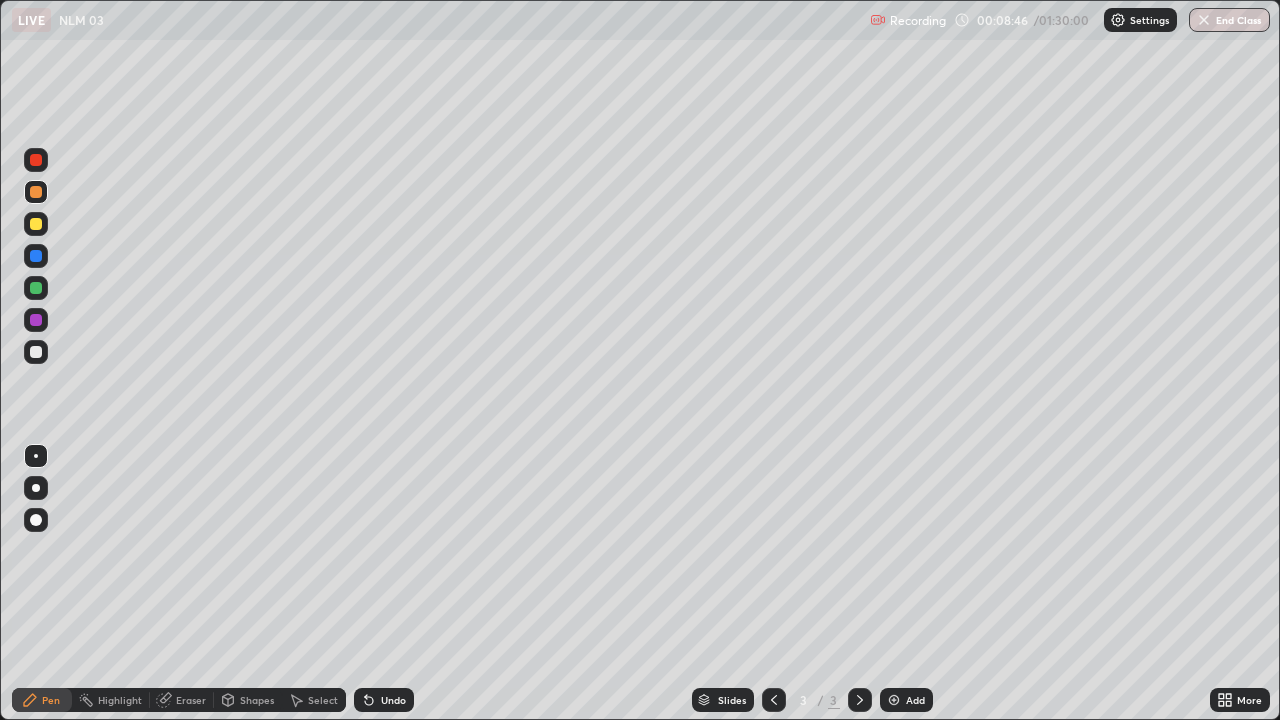 click at bounding box center (36, 224) 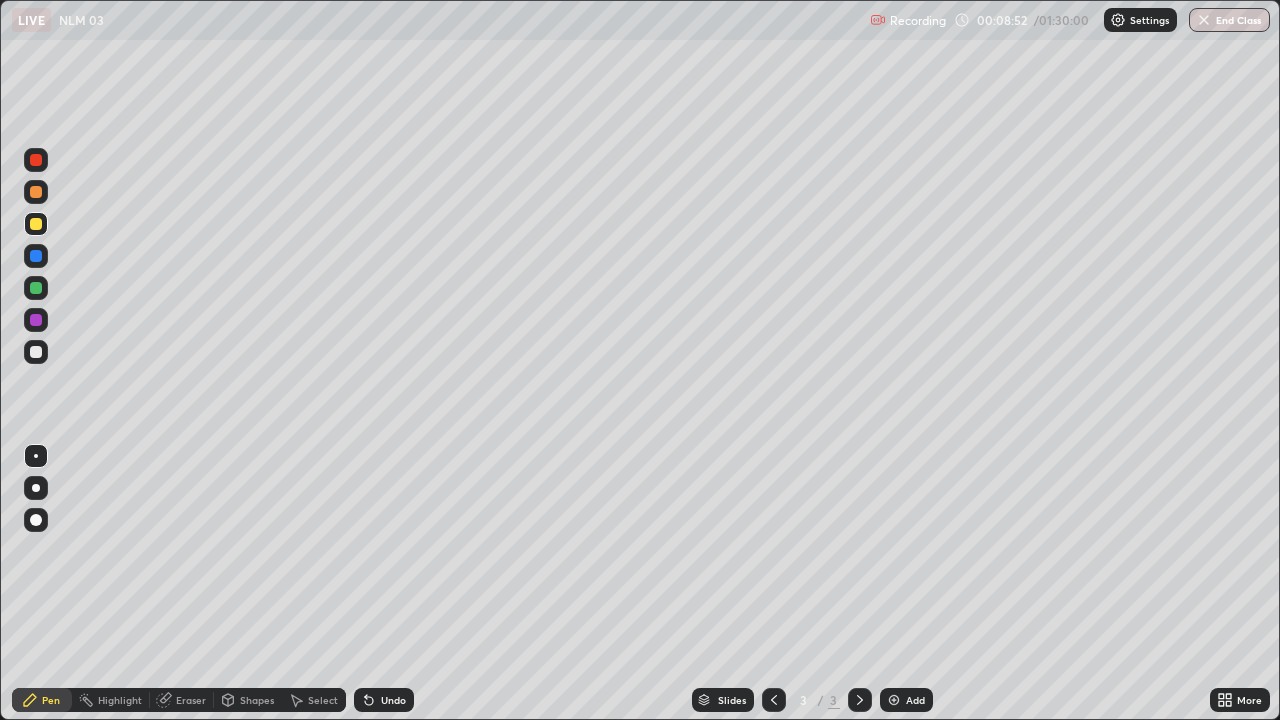 click at bounding box center [36, 352] 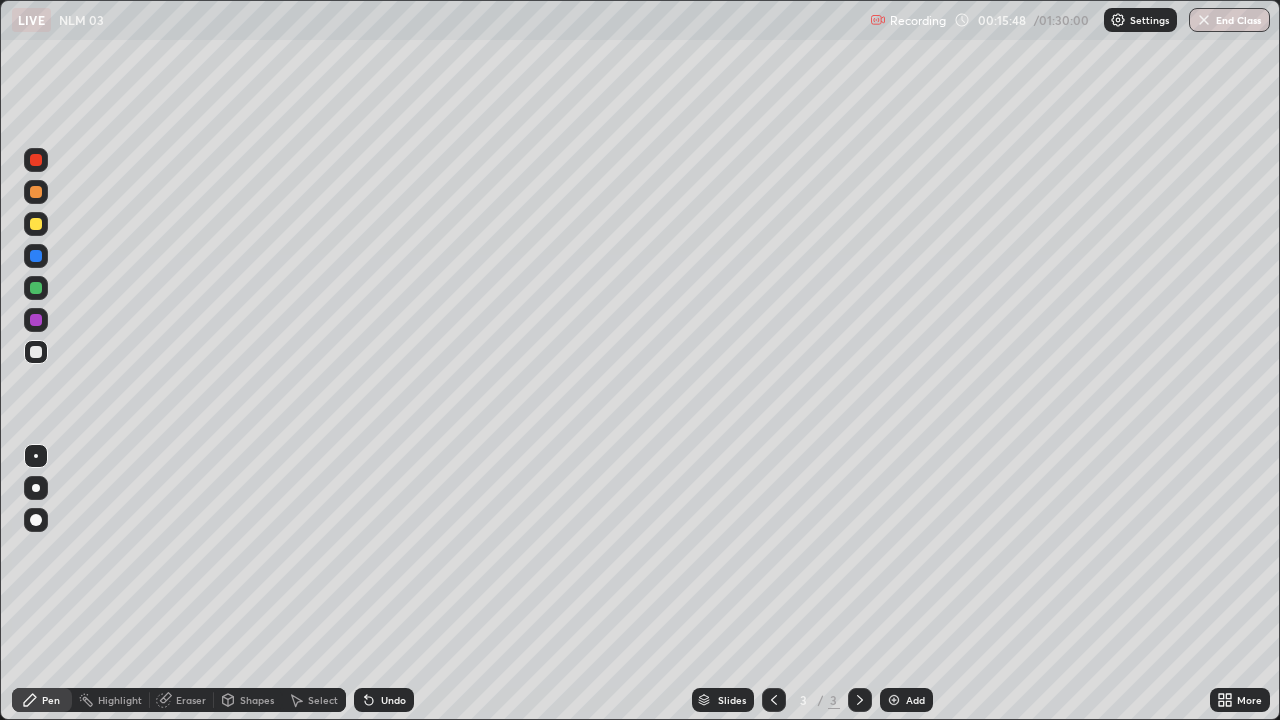 click on "Add" at bounding box center [915, 700] 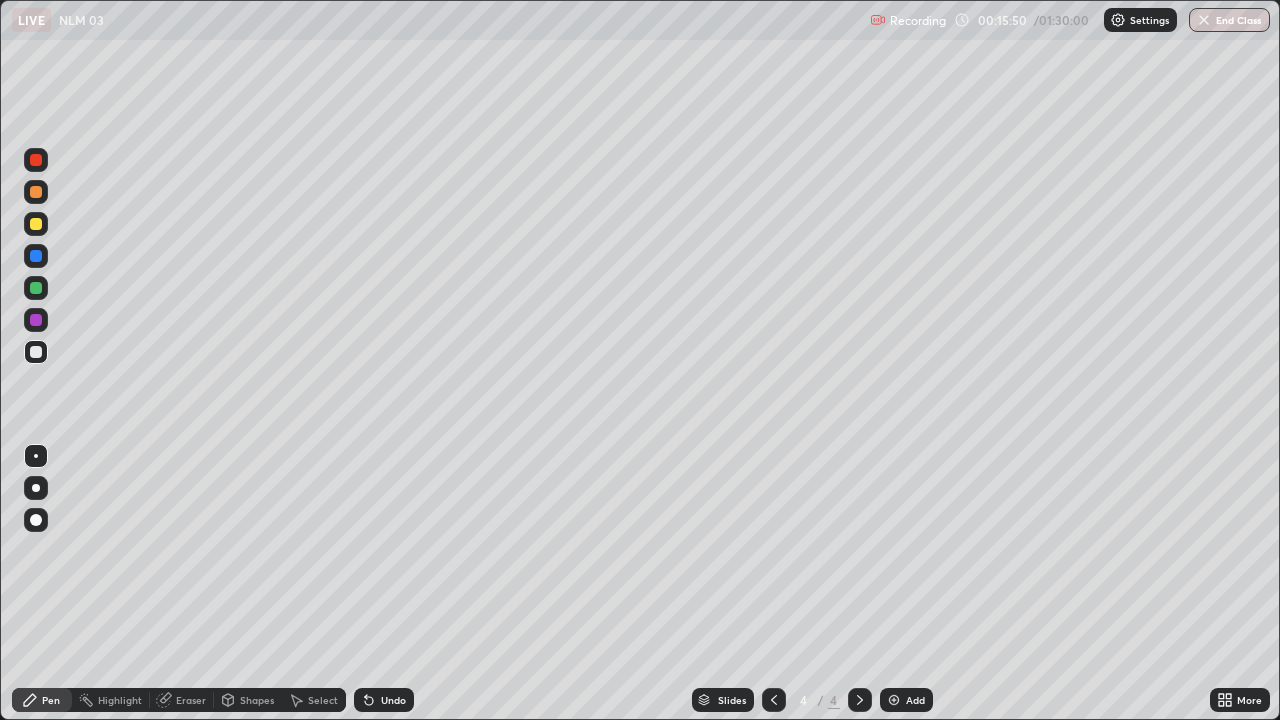 click at bounding box center (36, 224) 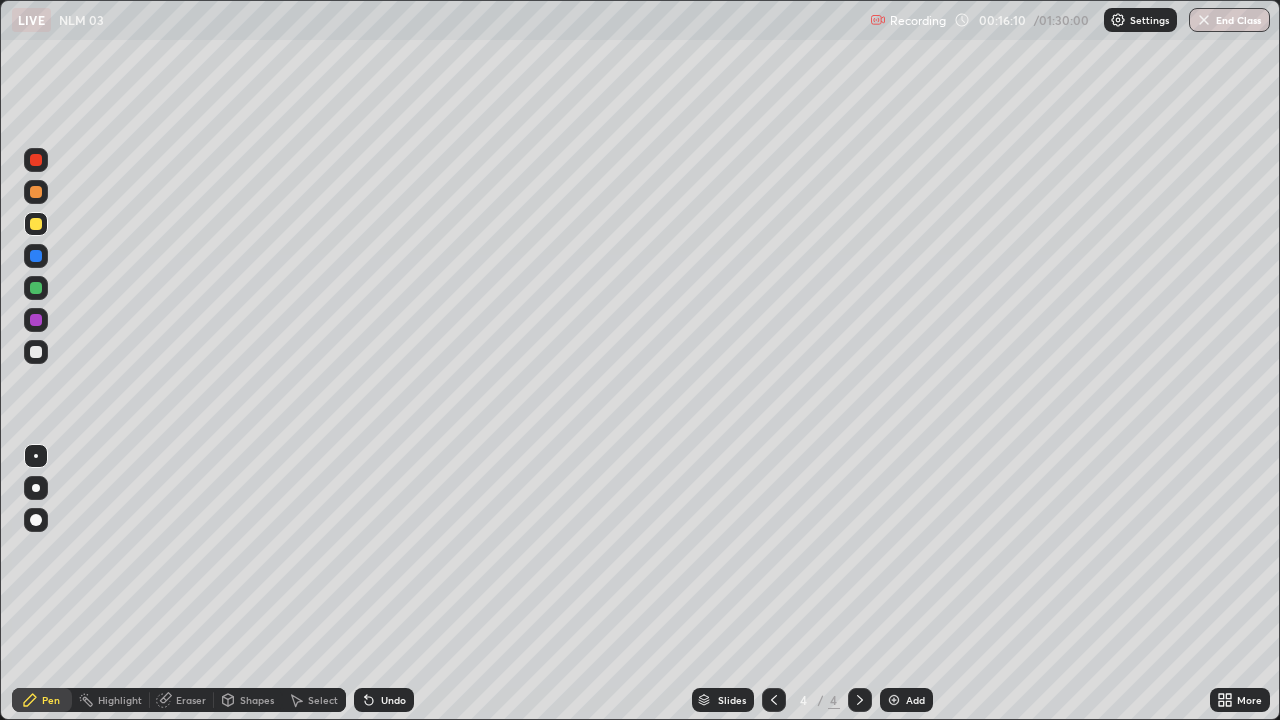 click at bounding box center (36, 352) 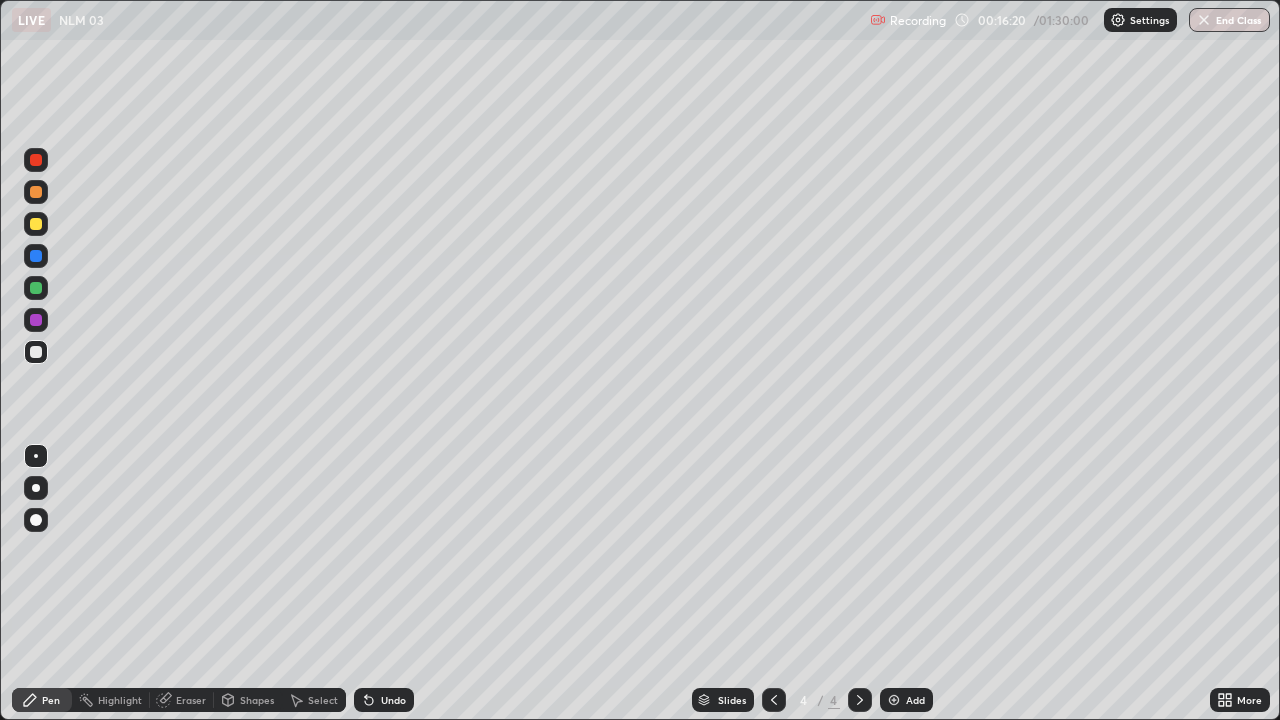 click at bounding box center [36, 160] 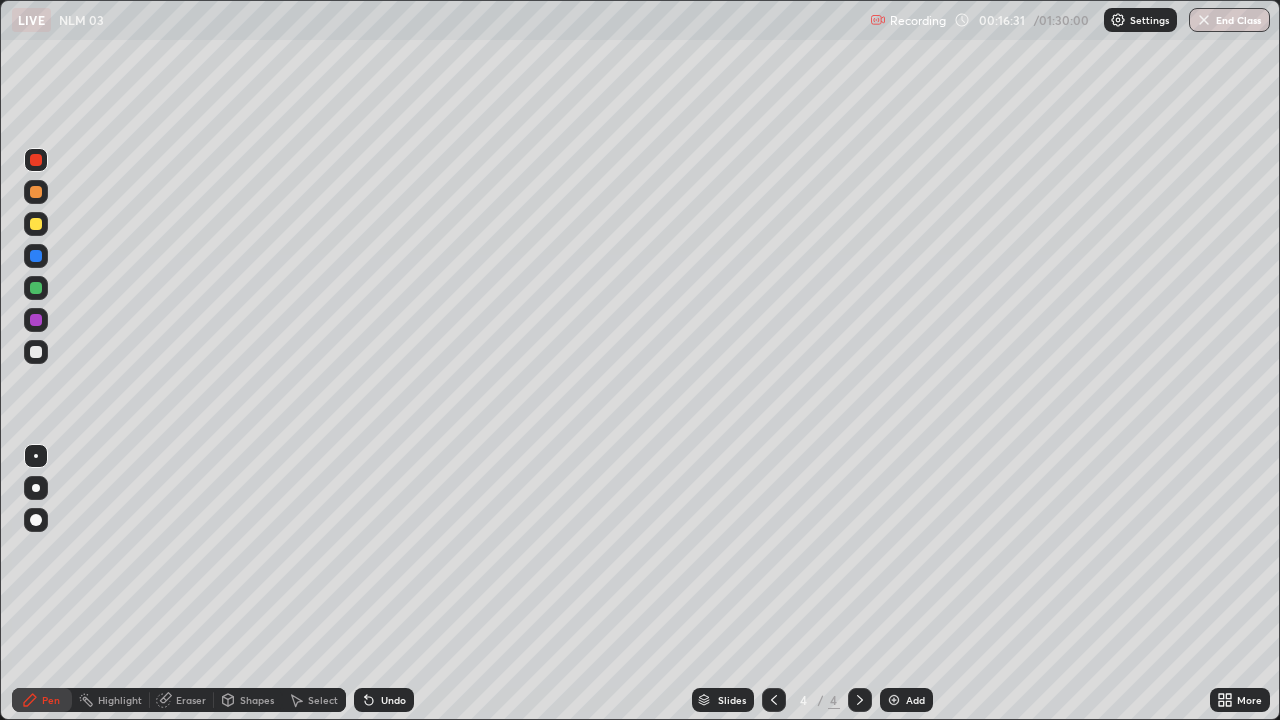 click at bounding box center [36, 288] 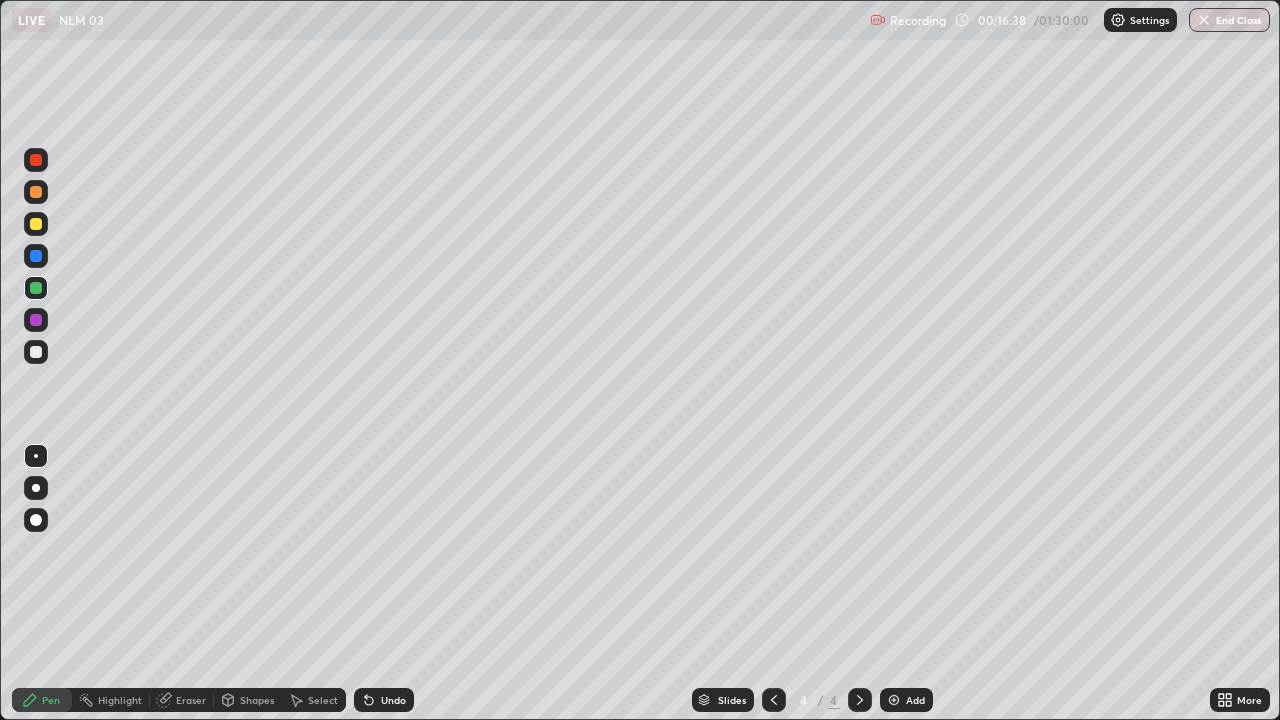 click at bounding box center [36, 352] 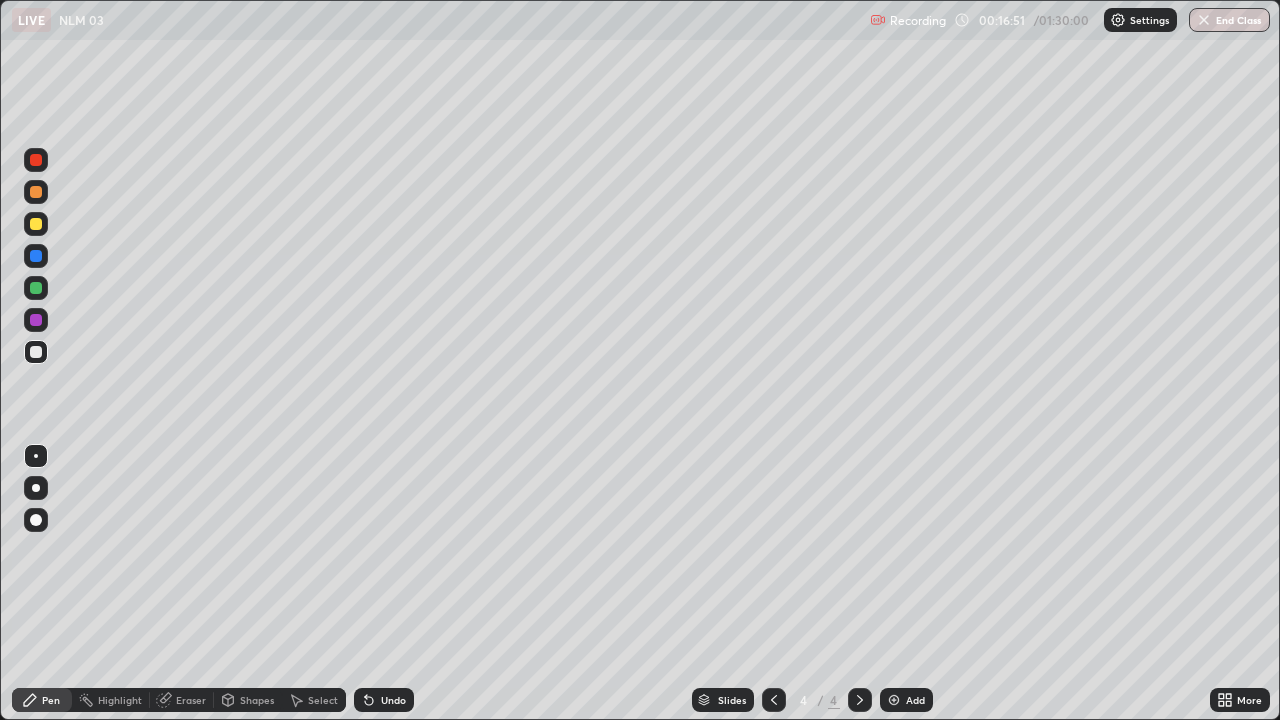 click on "Undo" at bounding box center [393, 700] 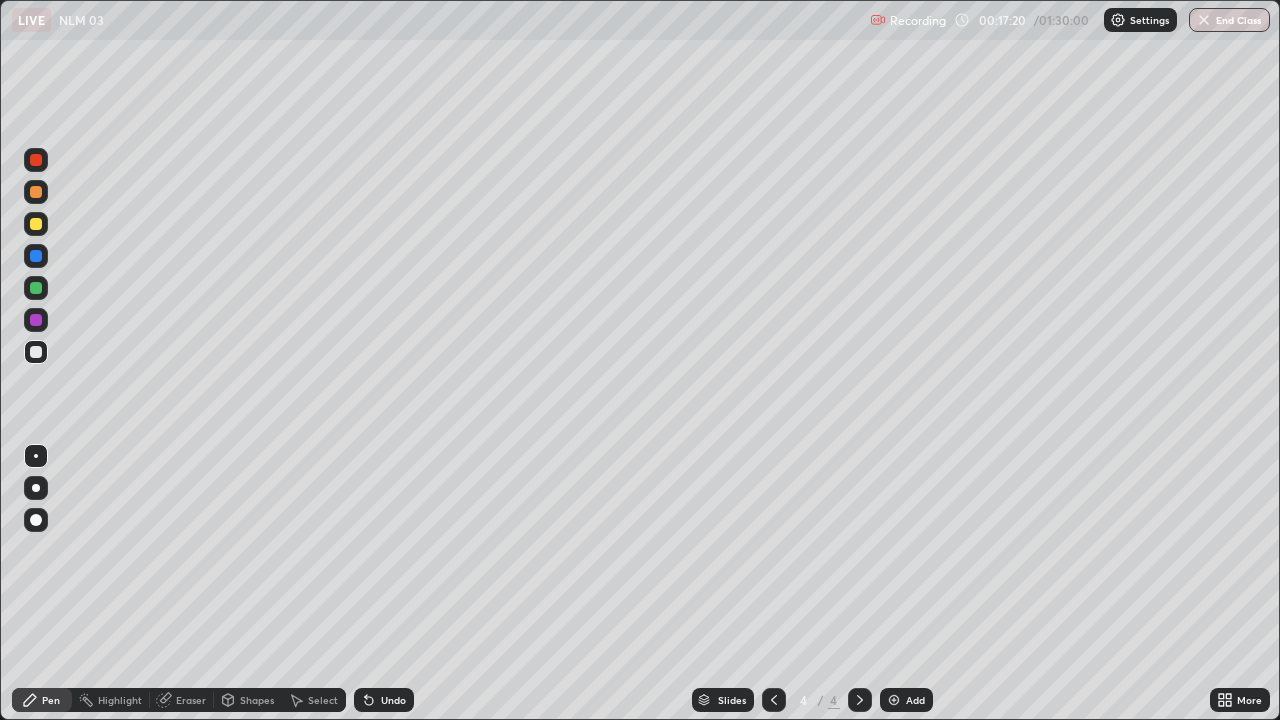 click at bounding box center (36, 288) 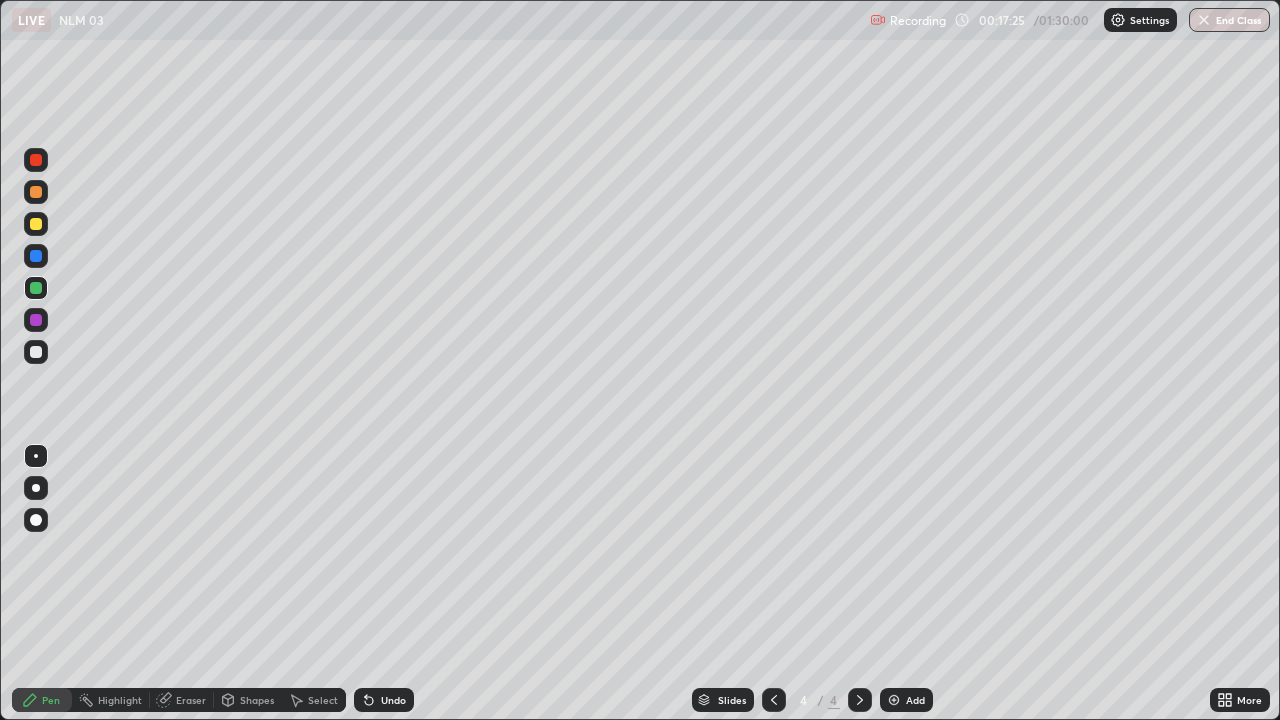 click at bounding box center [36, 352] 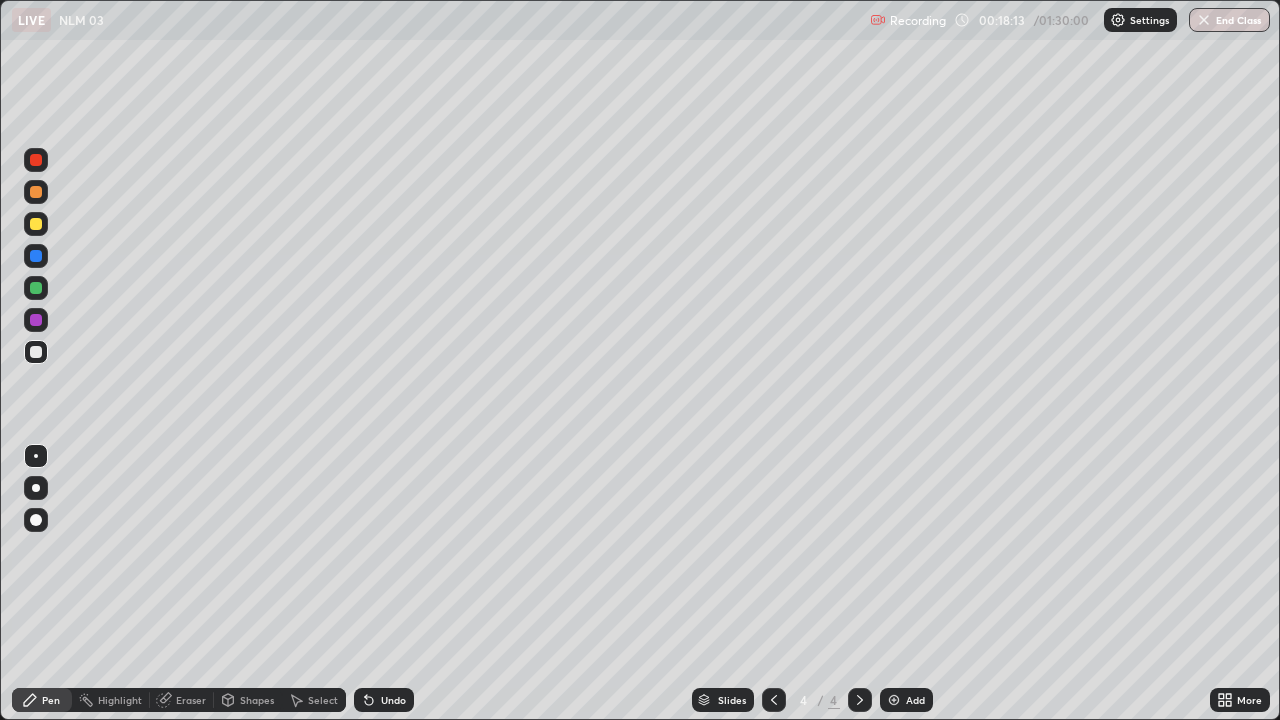 click at bounding box center [36, 224] 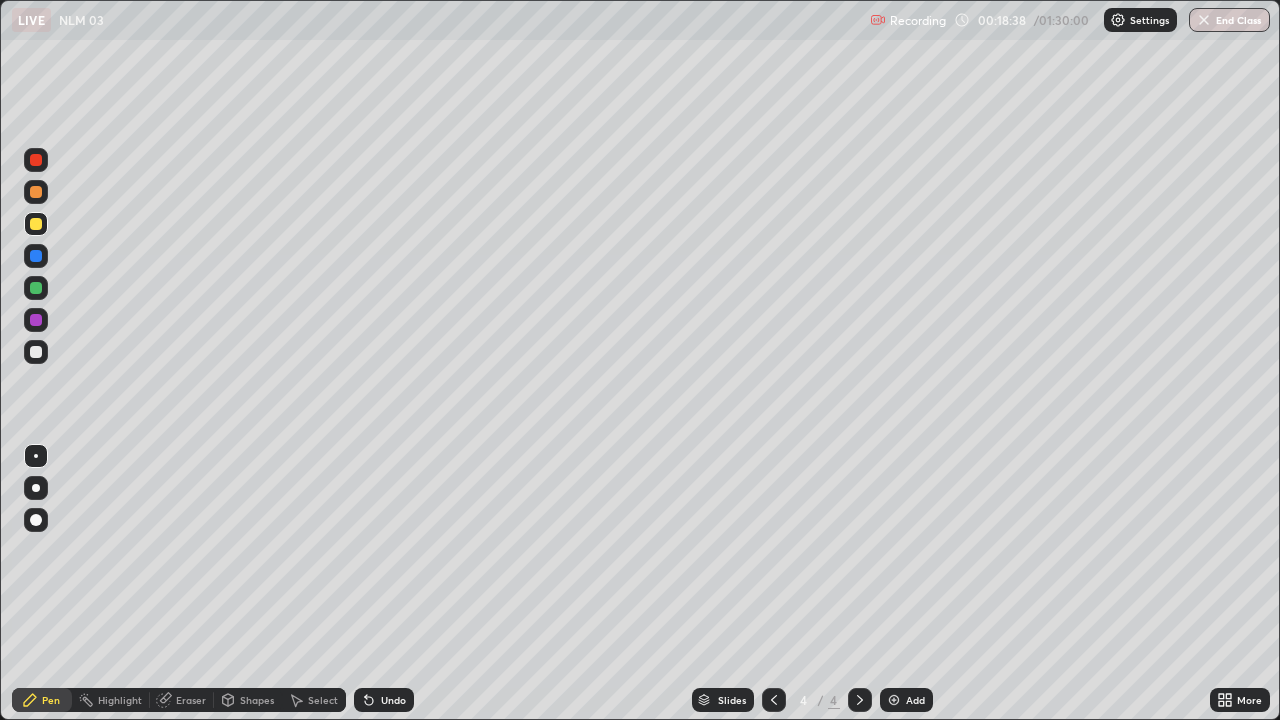click at bounding box center (36, 352) 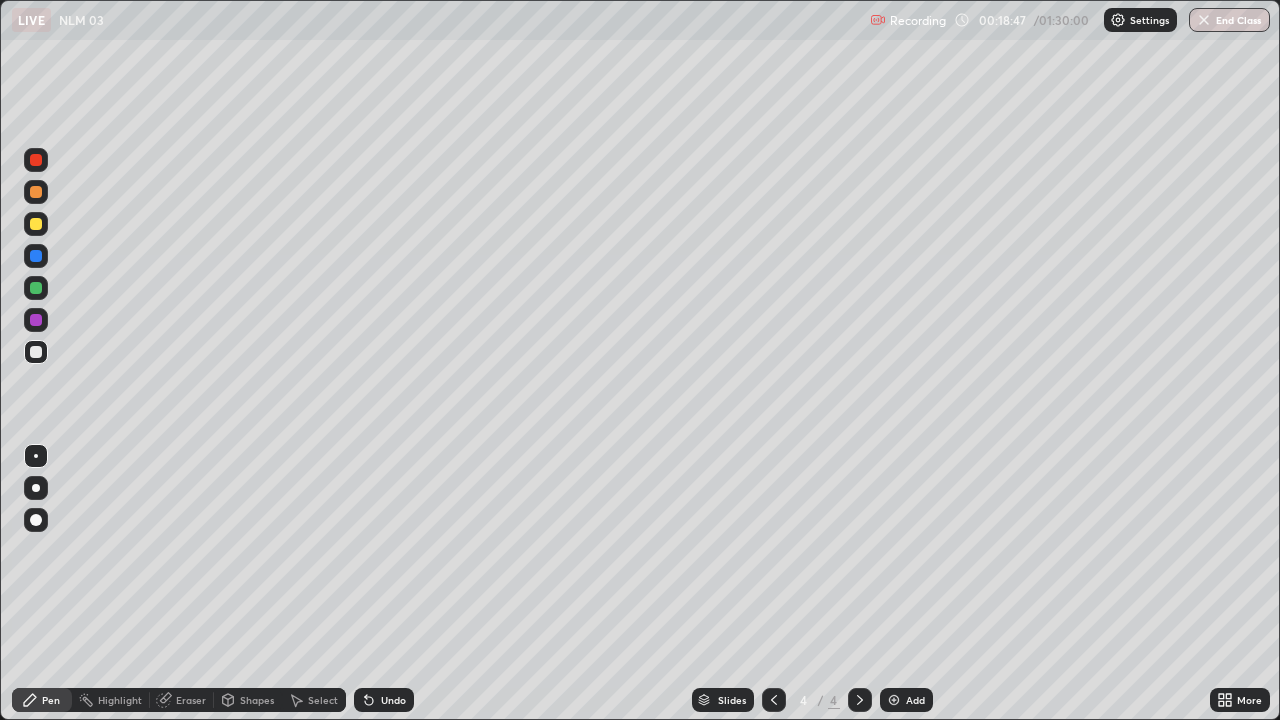 click at bounding box center (36, 224) 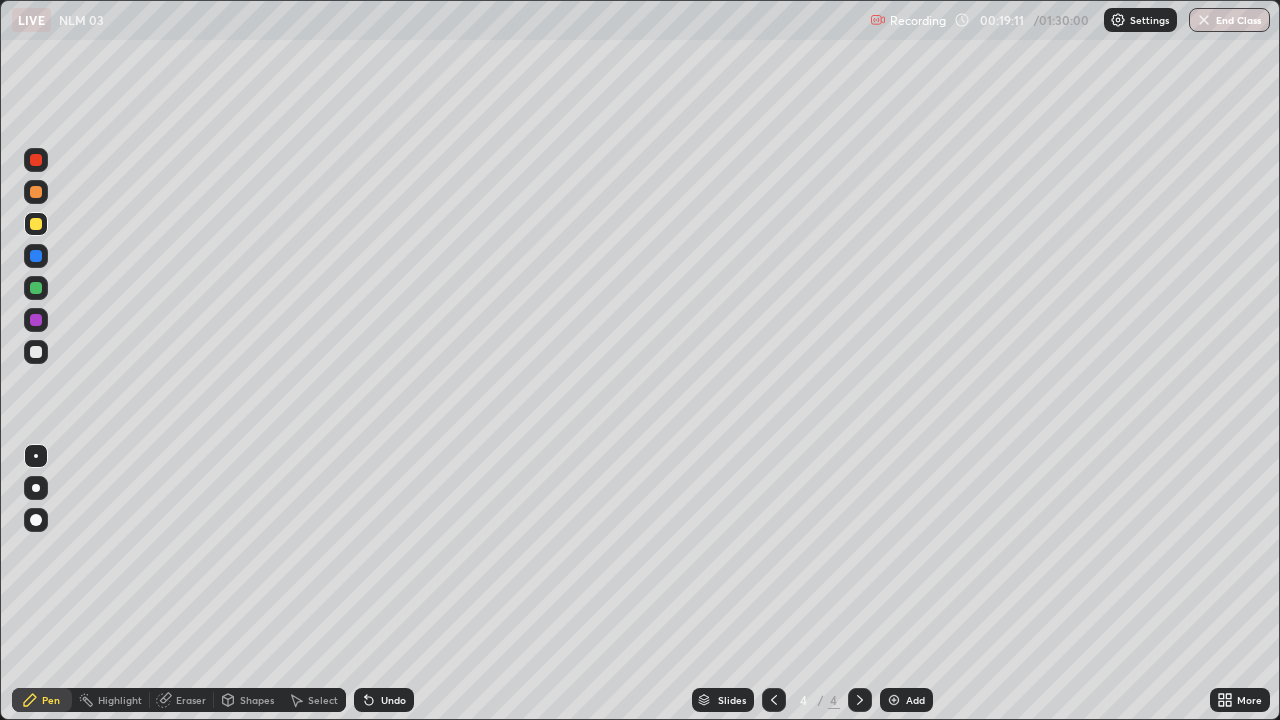click at bounding box center [36, 352] 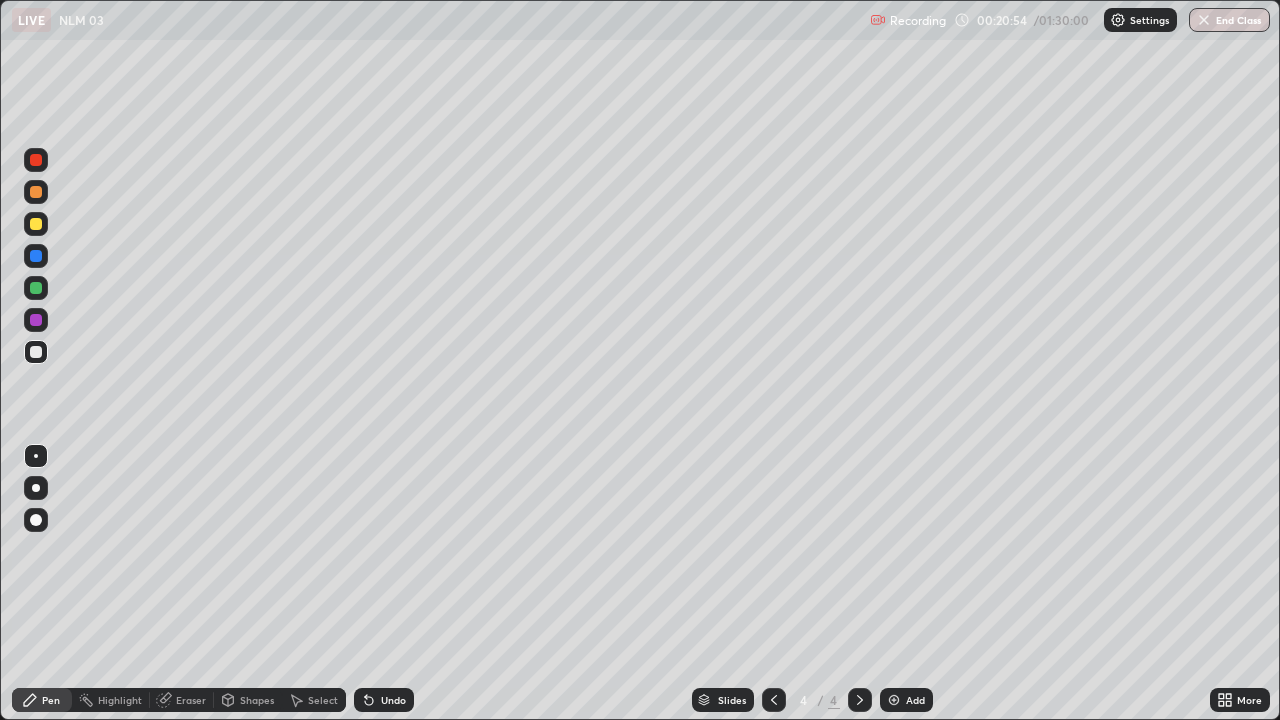 click at bounding box center (36, 224) 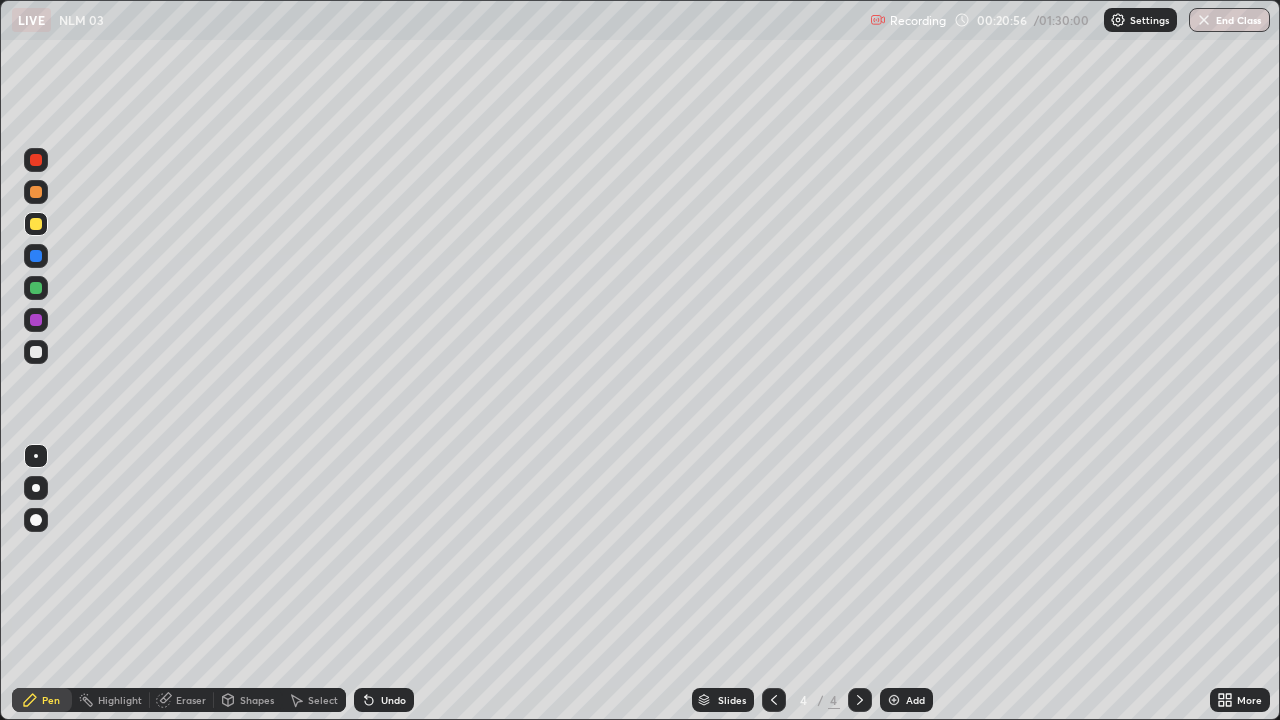 click 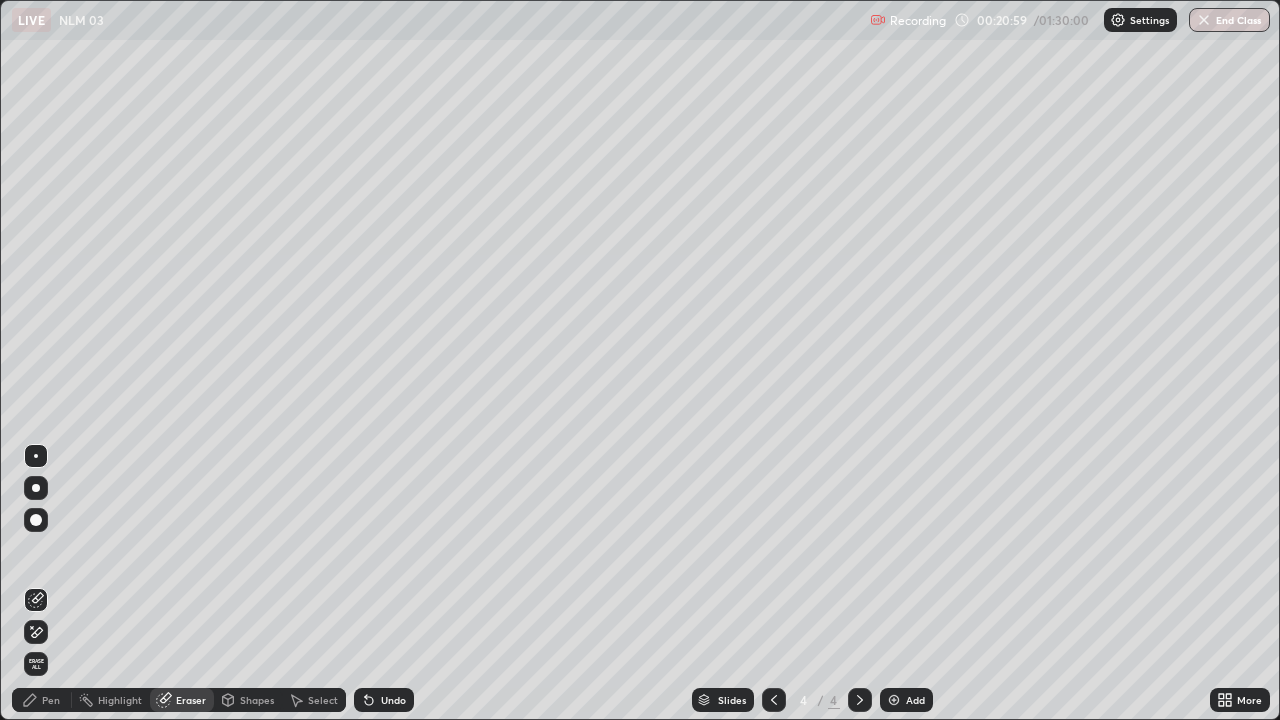 click on "Pen" at bounding box center (51, 700) 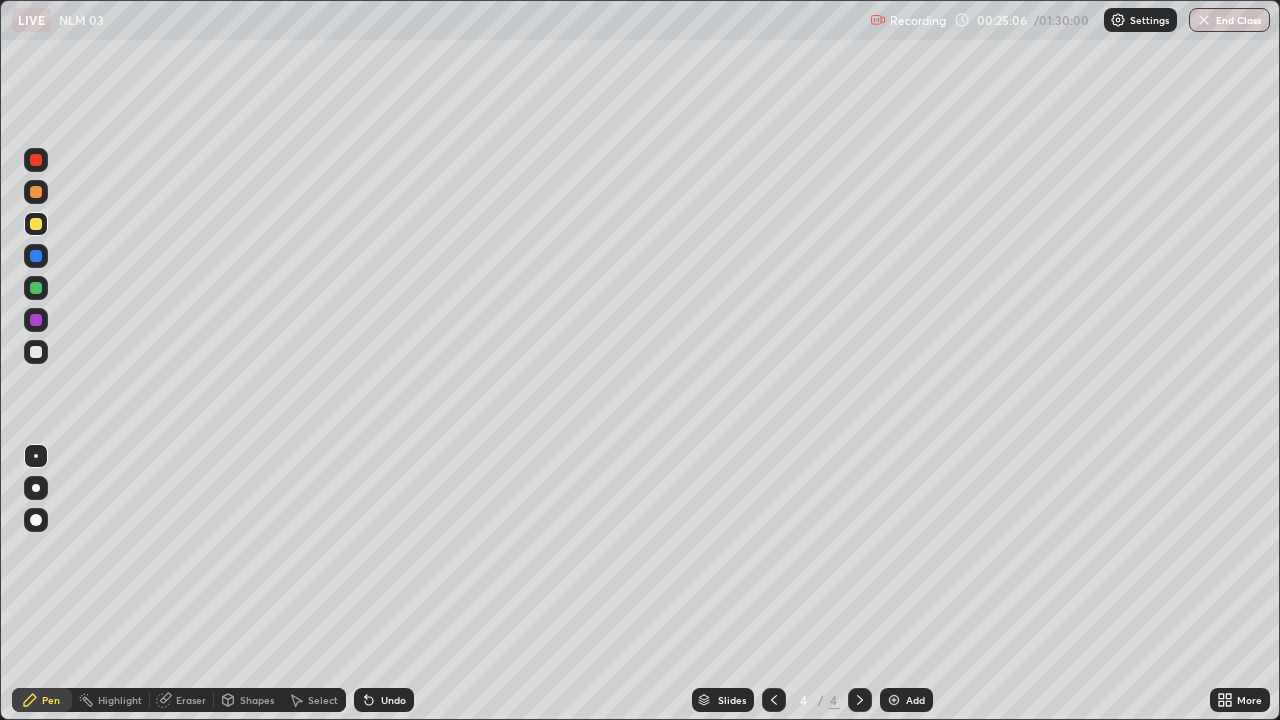 click on "Add" at bounding box center [915, 700] 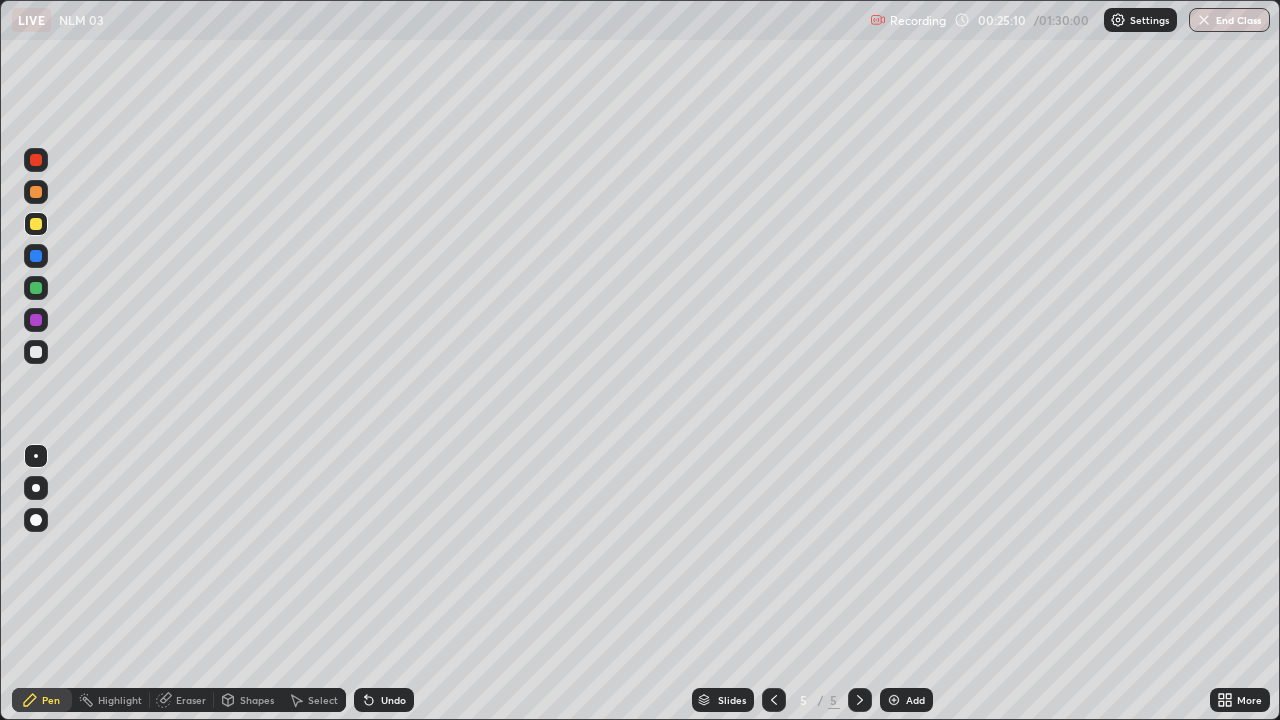 click 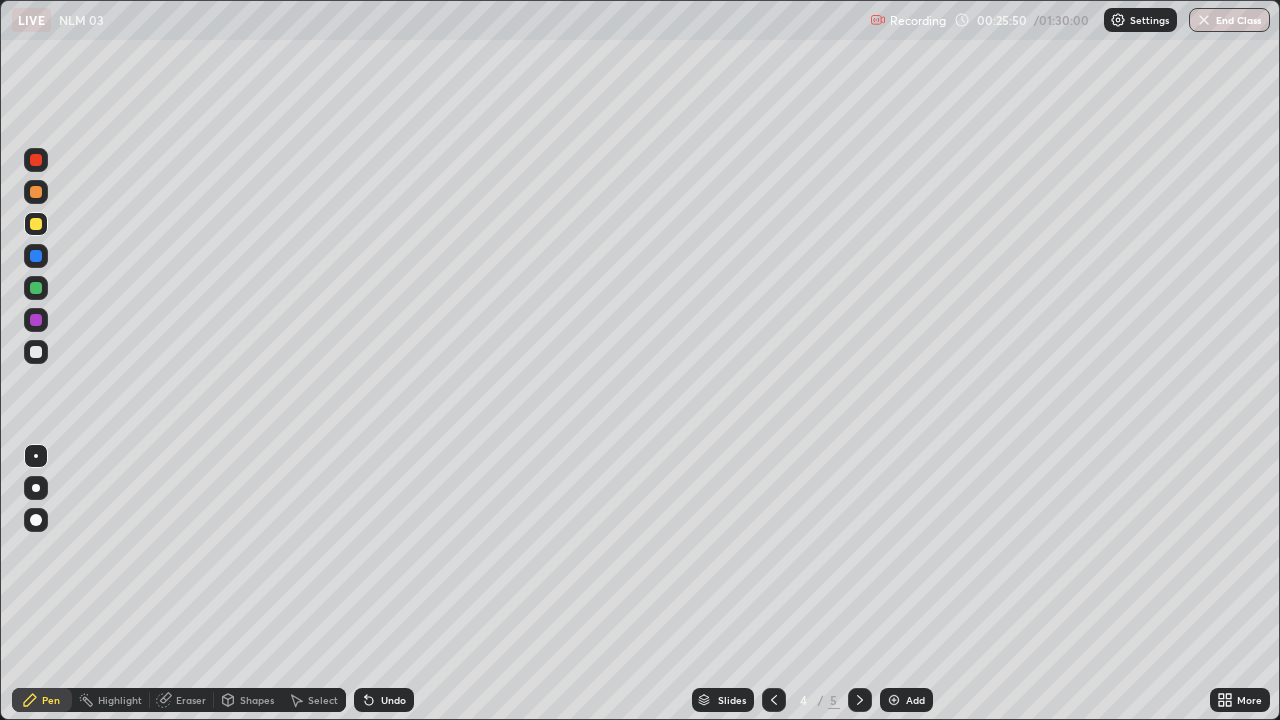 click on "Add" at bounding box center (915, 700) 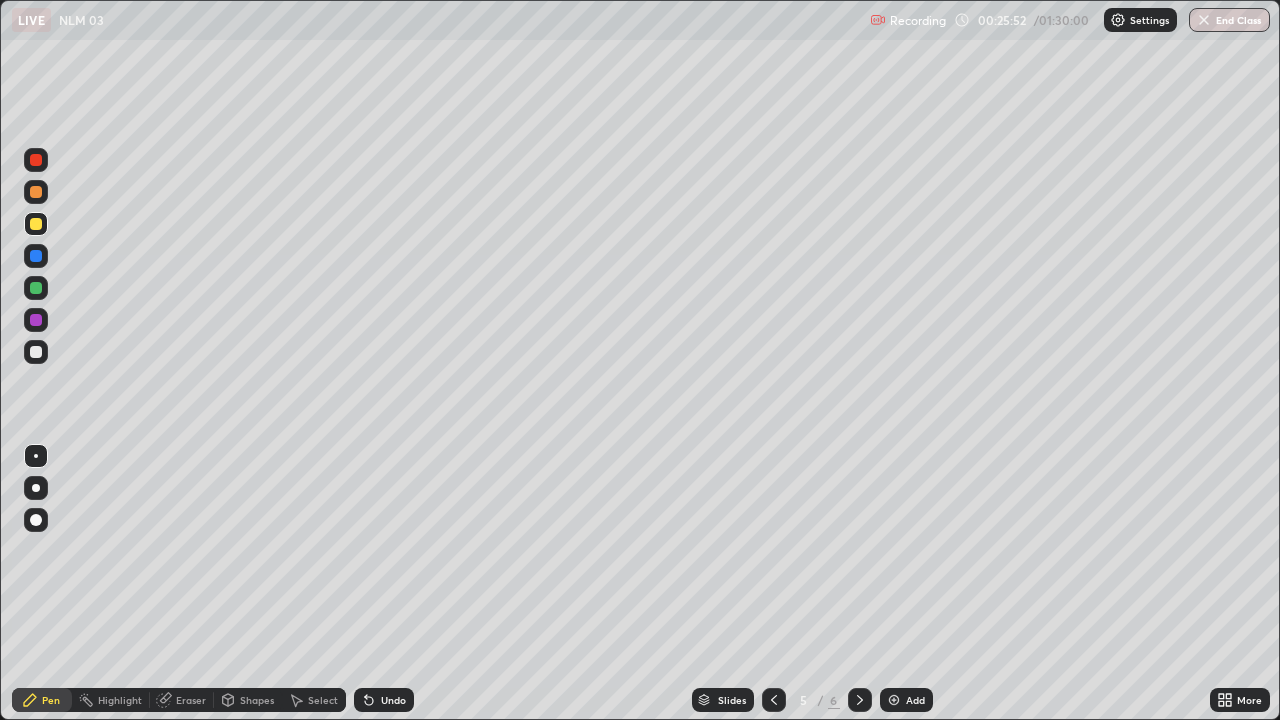 click at bounding box center [36, 224] 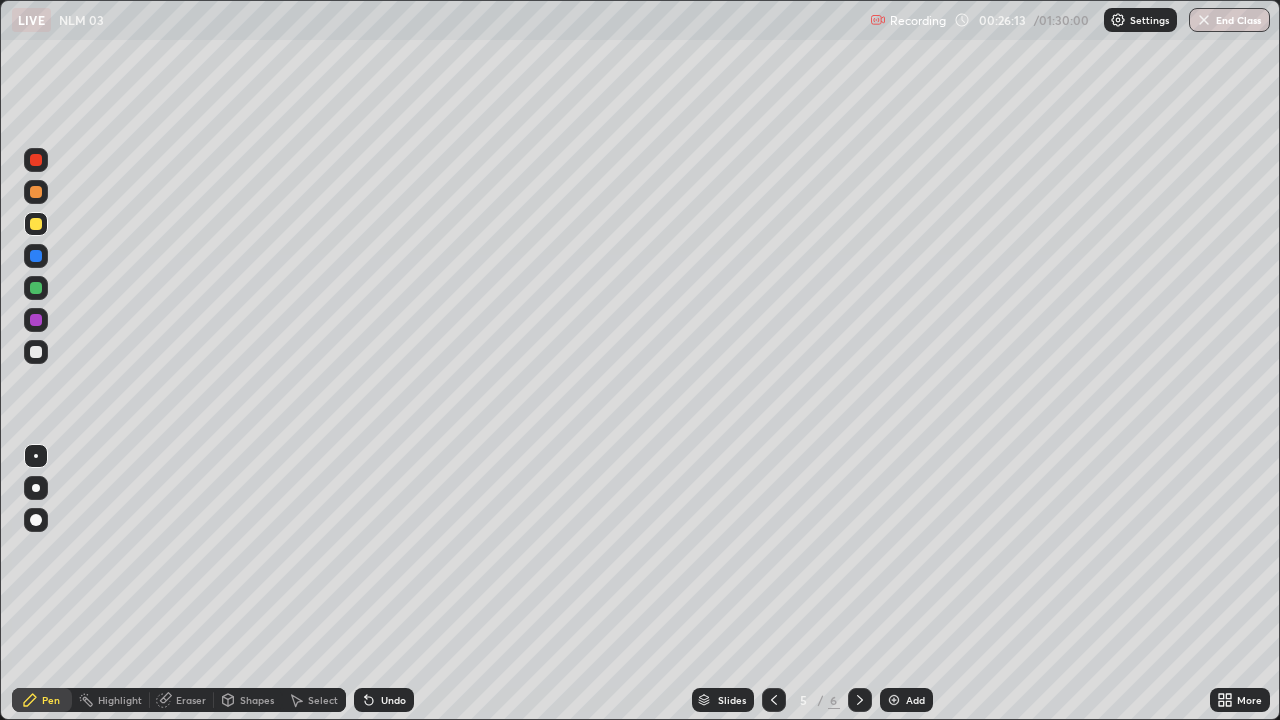 click at bounding box center [36, 352] 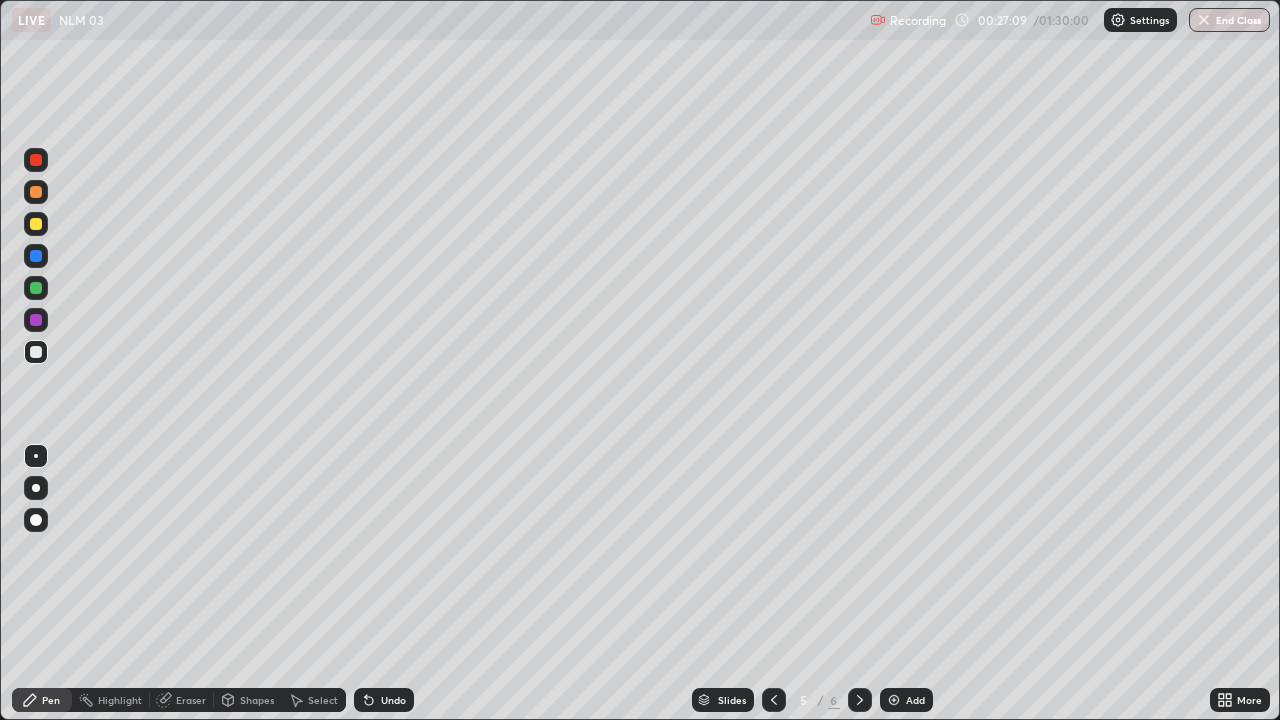 click at bounding box center (36, 224) 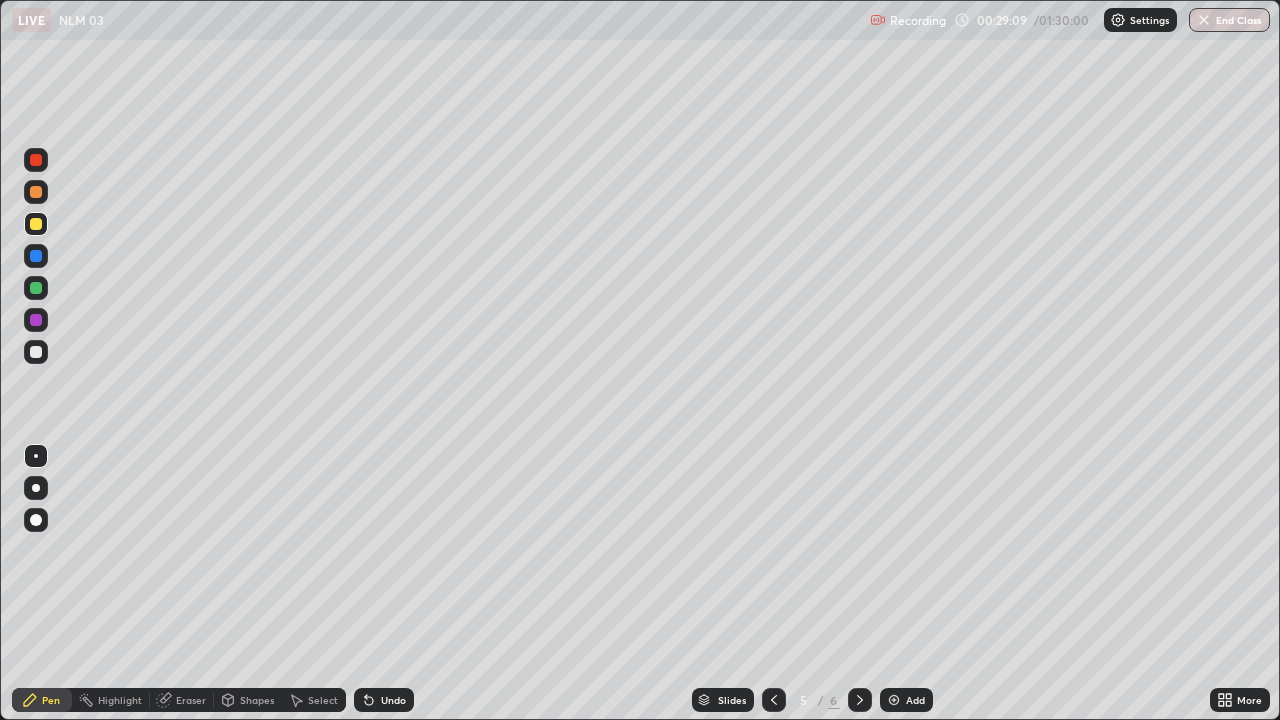 click at bounding box center (36, 352) 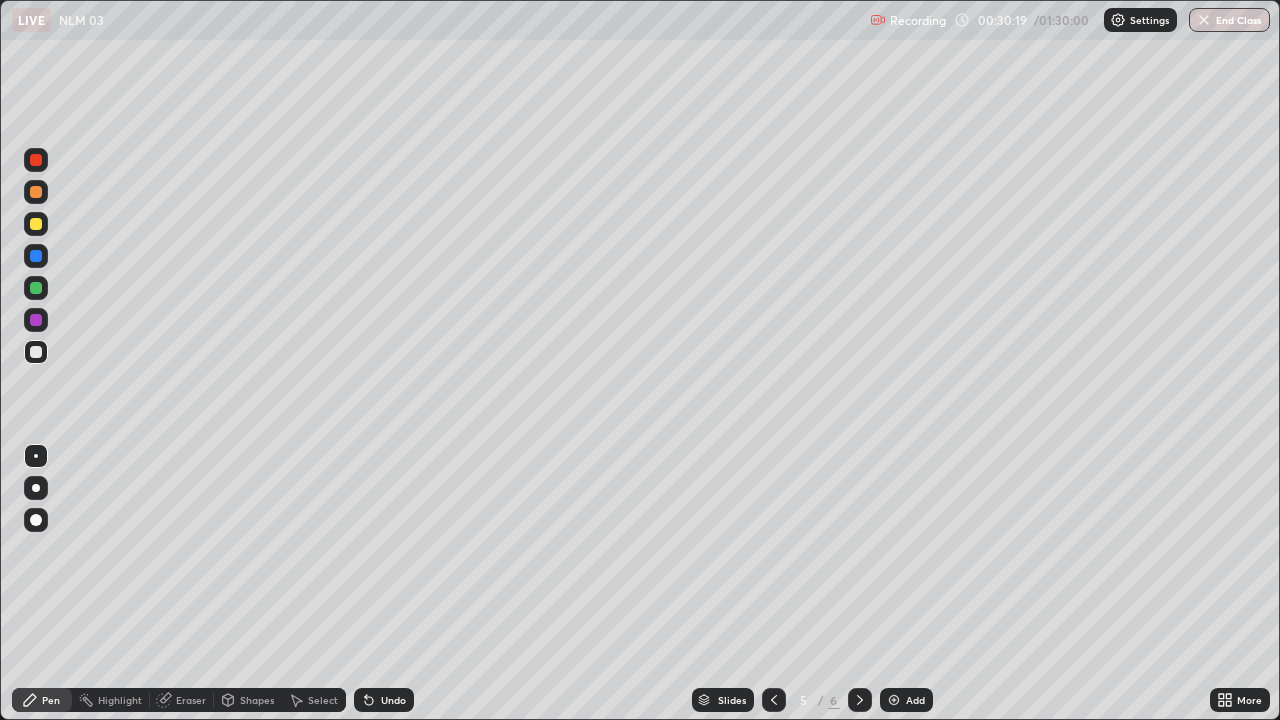 click on "Eraser" at bounding box center [191, 700] 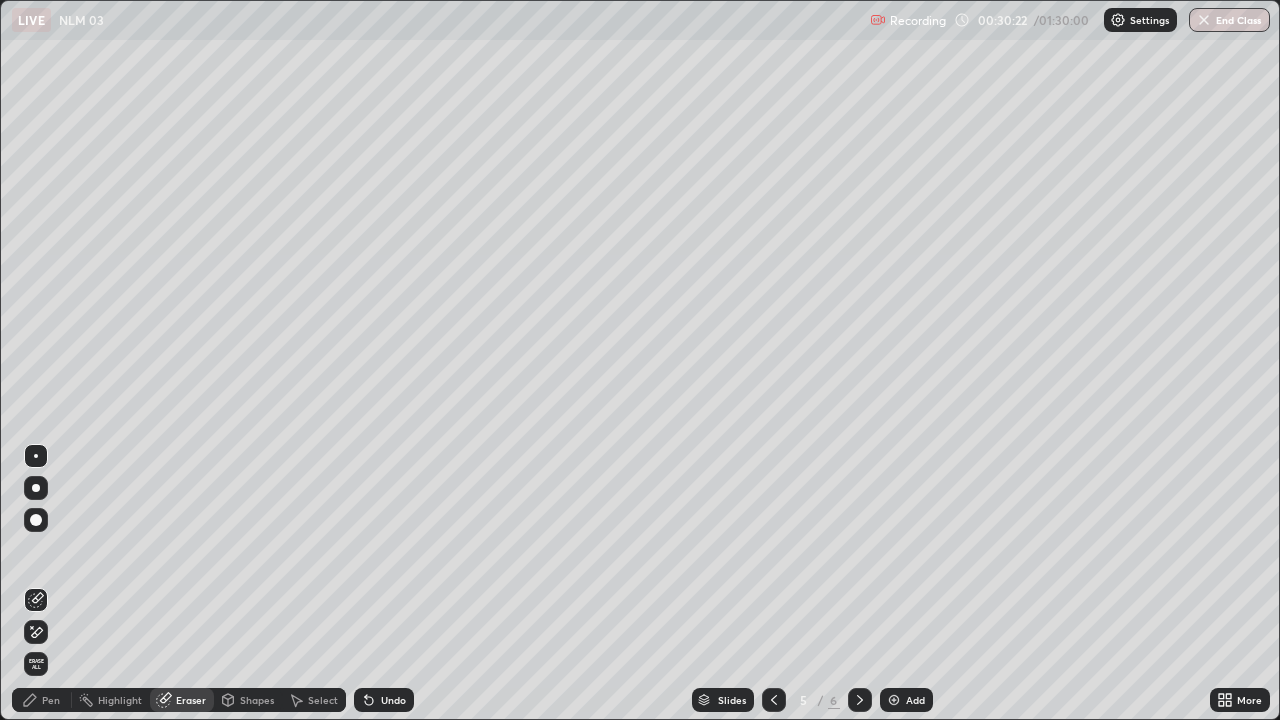 click on "Pen" at bounding box center [51, 700] 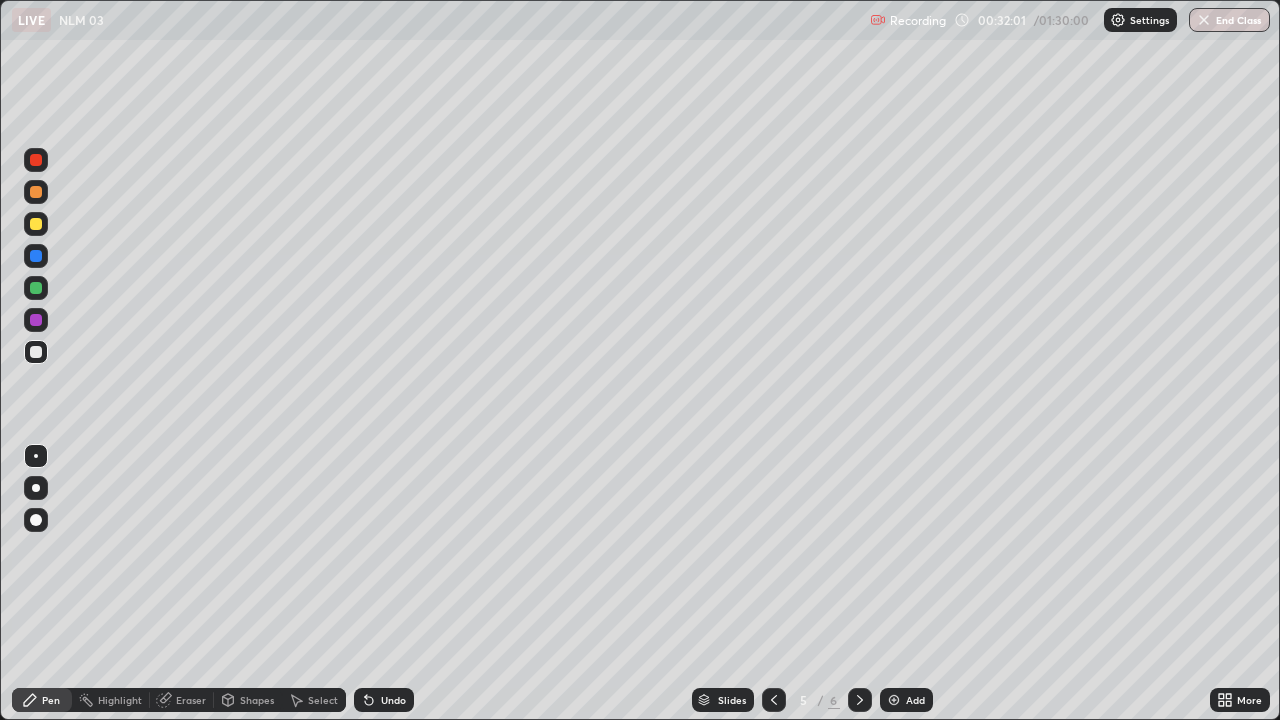 click at bounding box center [36, 320] 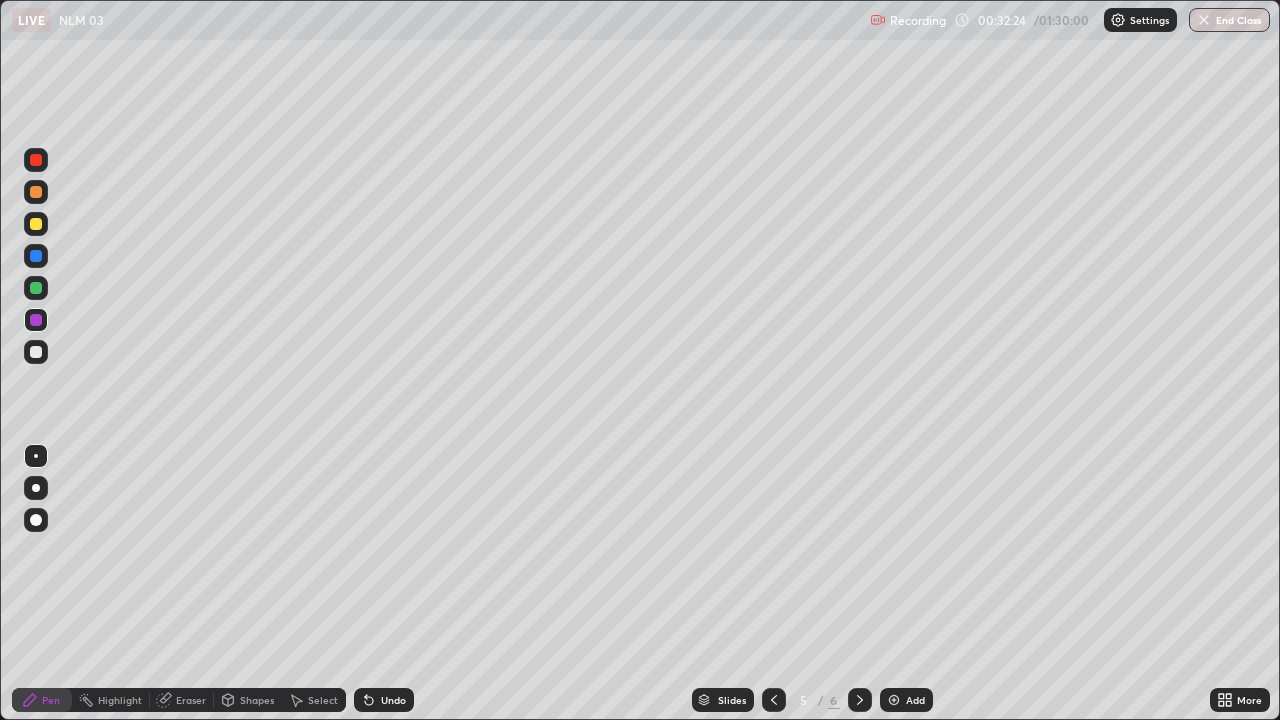 click at bounding box center [36, 352] 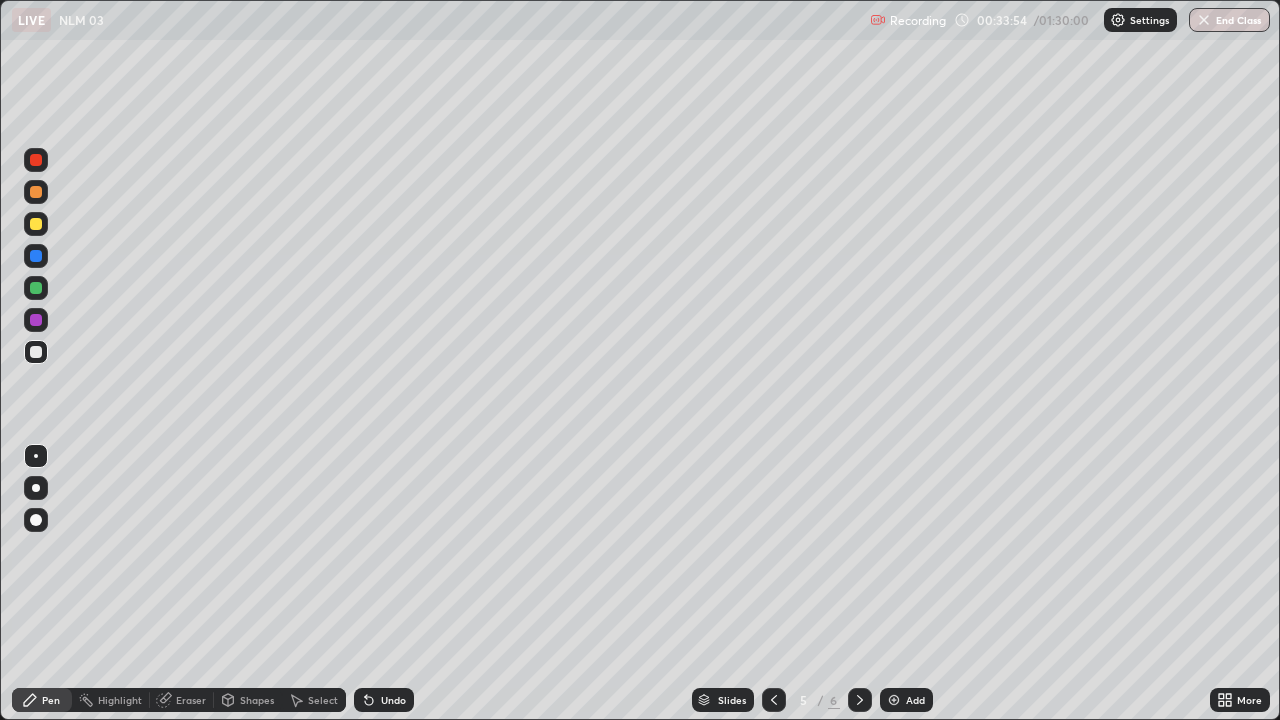 click on "Eraser" at bounding box center (191, 700) 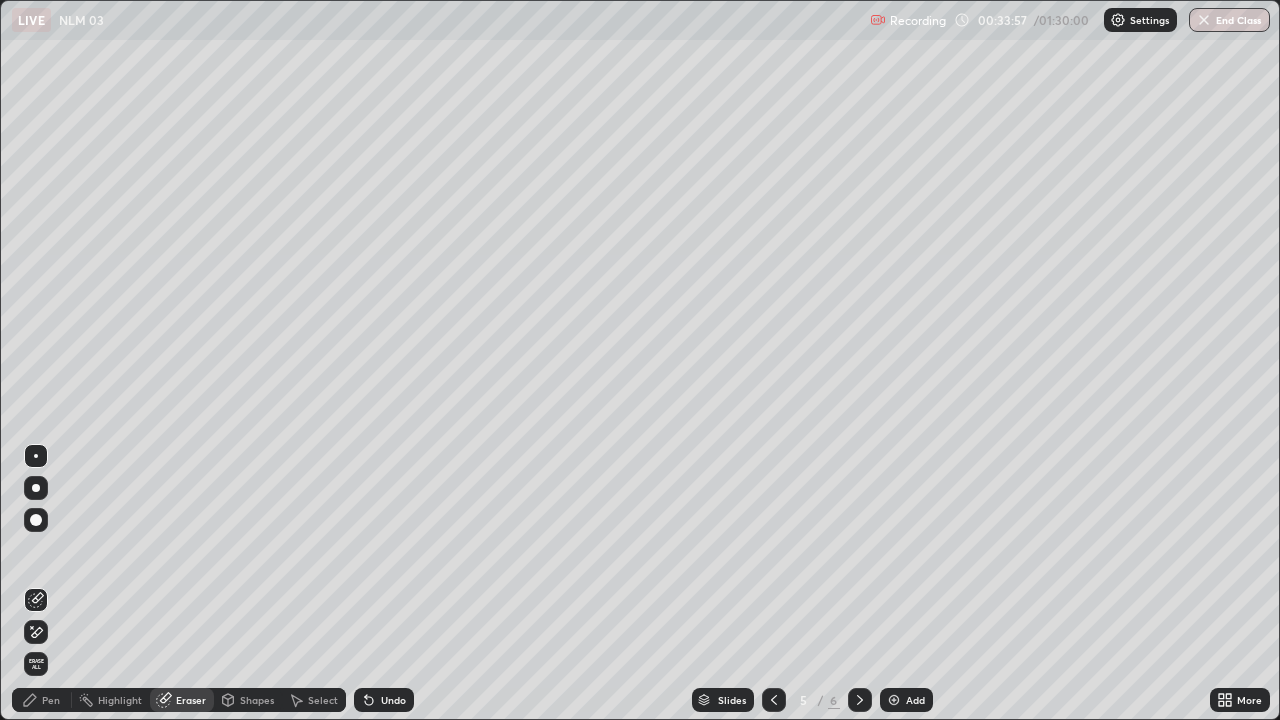 click on "Pen" at bounding box center (51, 700) 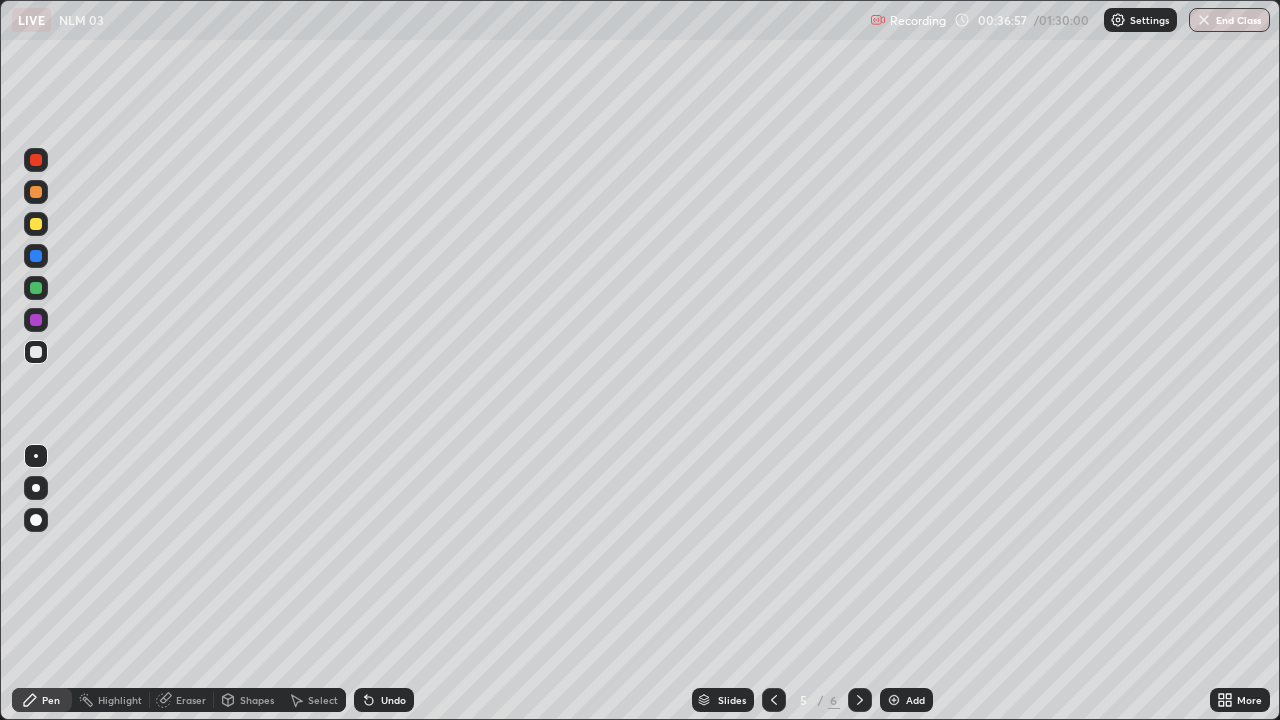 click at bounding box center [36, 320] 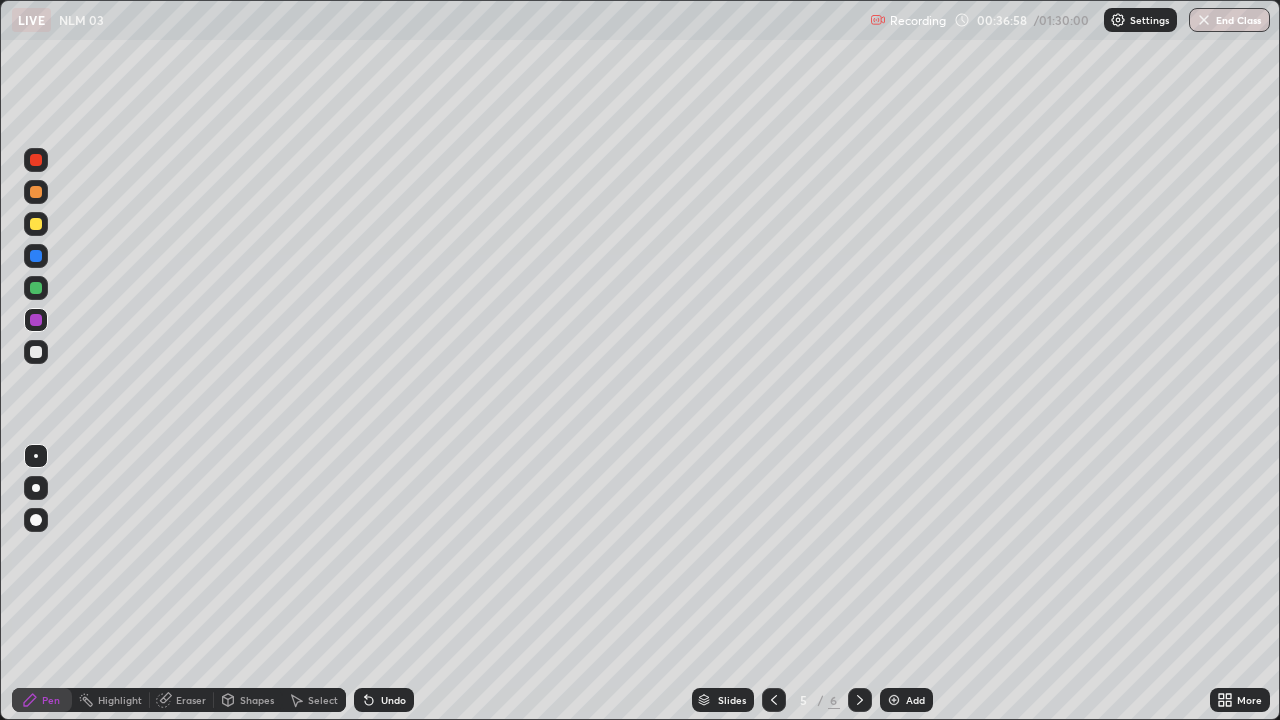 click at bounding box center (36, 288) 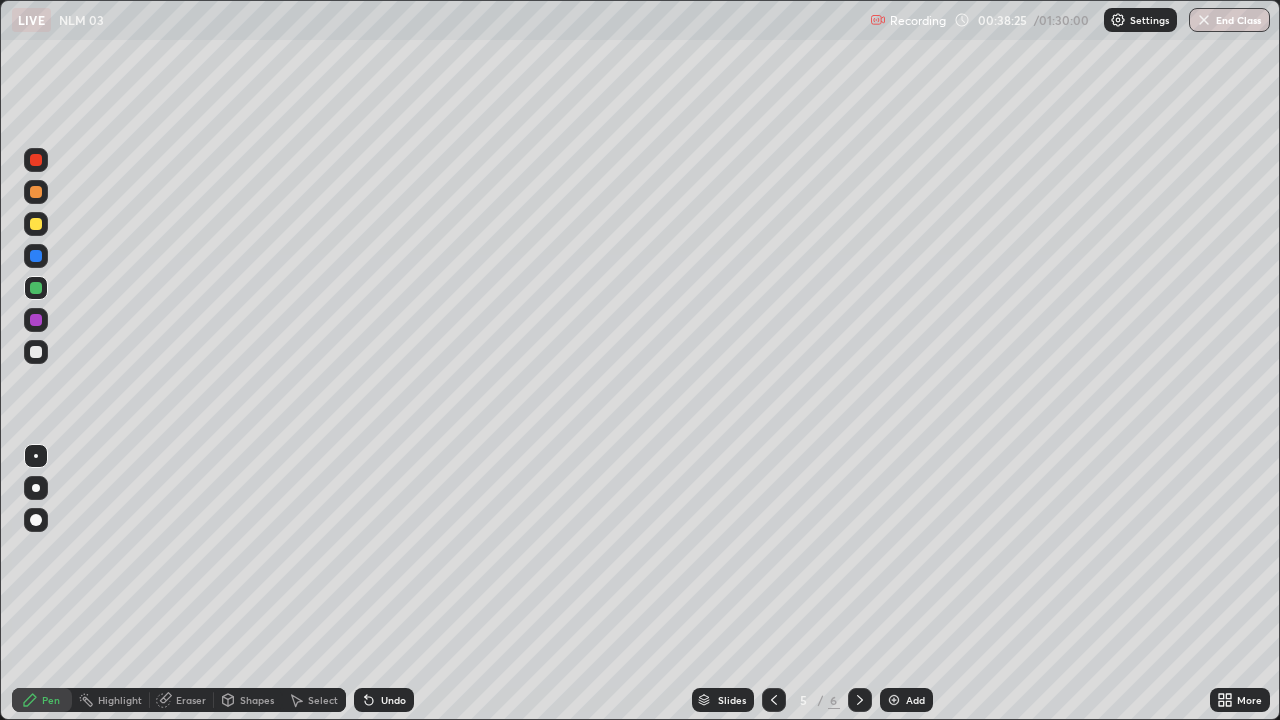 click at bounding box center (36, 352) 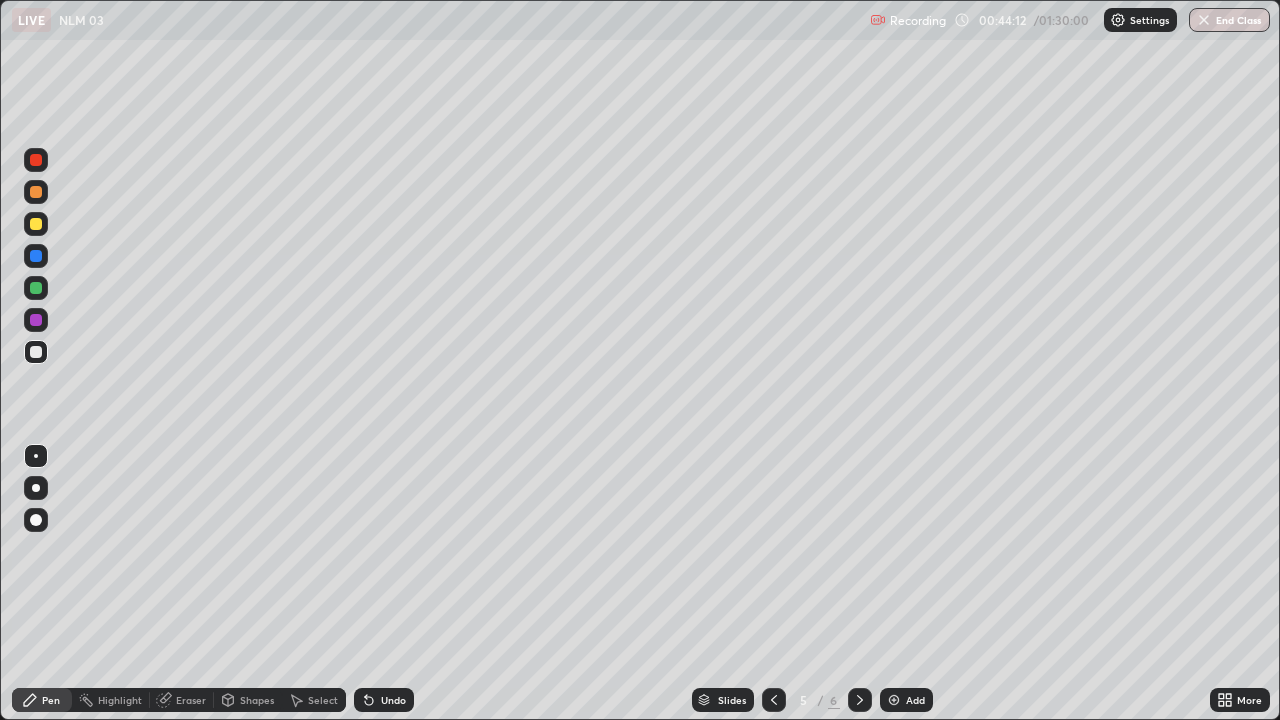 click on "Eraser" at bounding box center [182, 700] 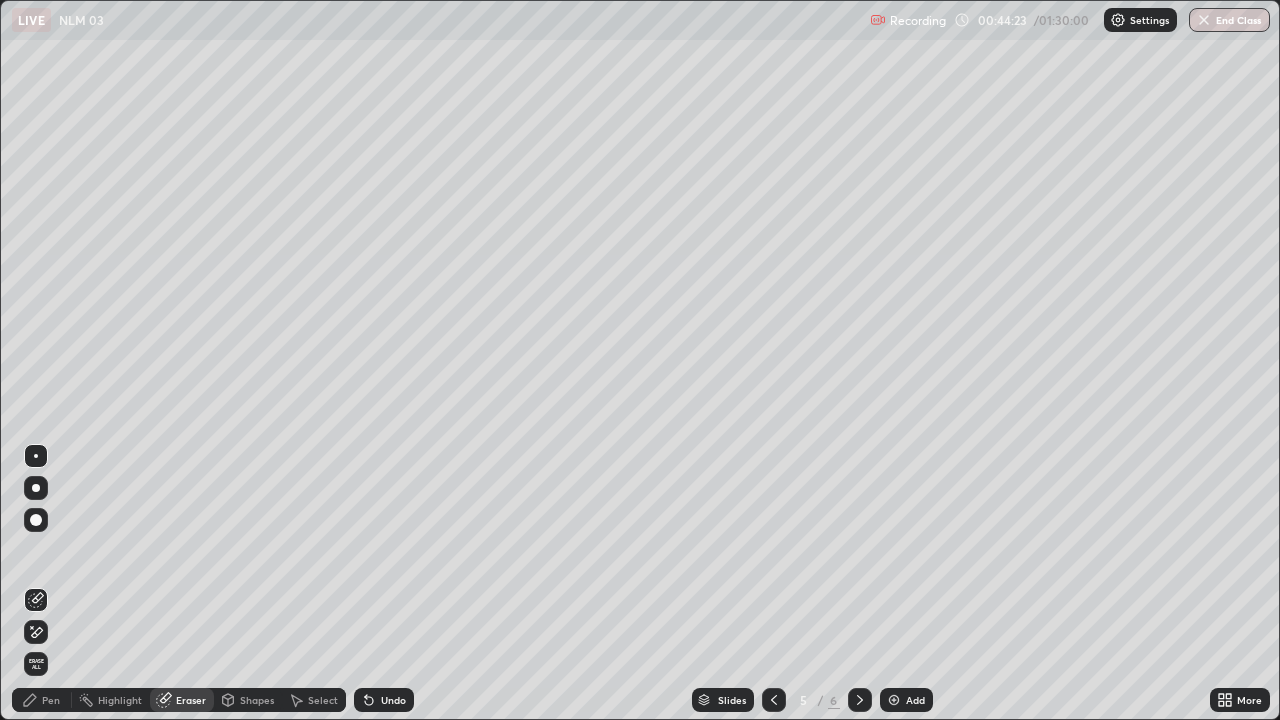 click on "Pen" at bounding box center (51, 700) 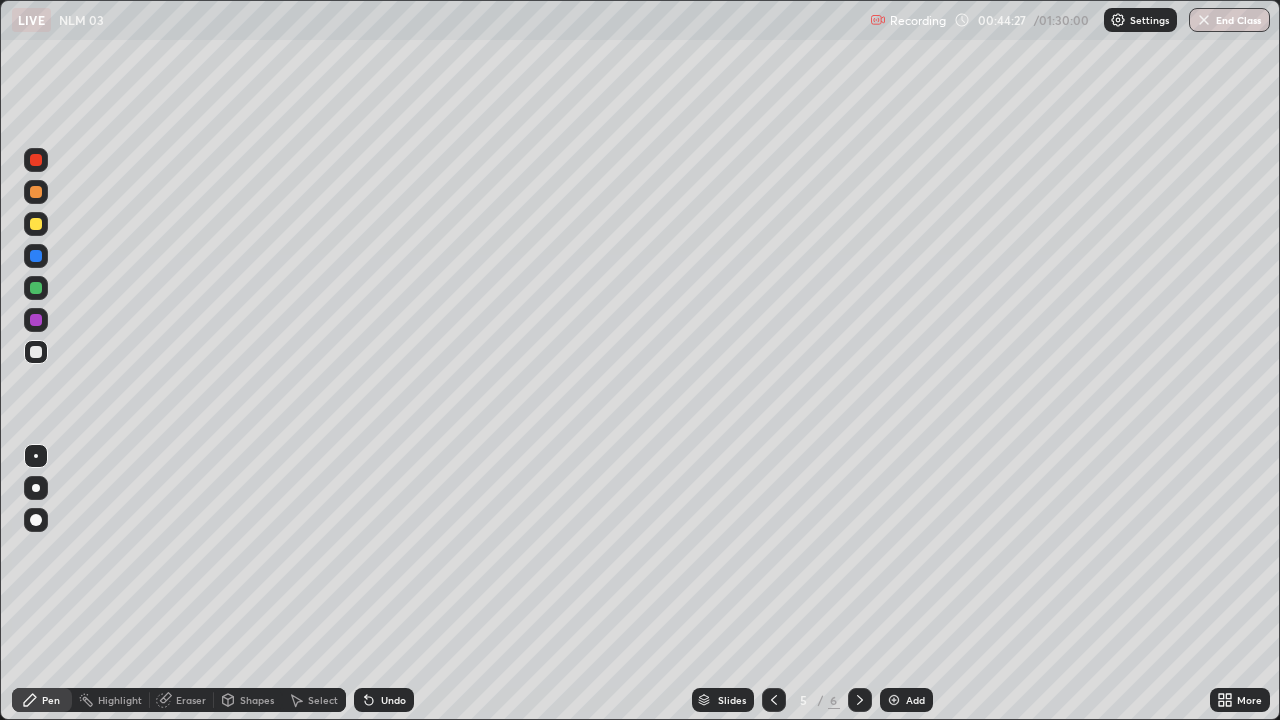 click at bounding box center (36, 352) 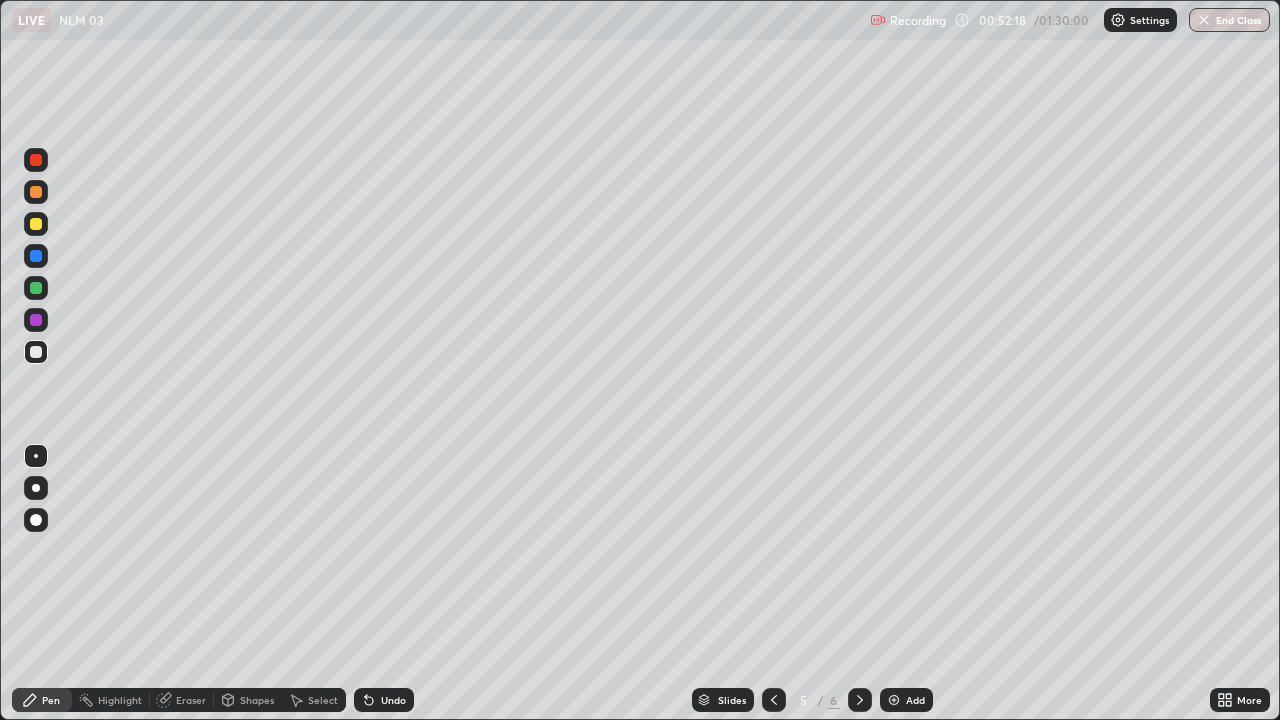 click at bounding box center [36, 320] 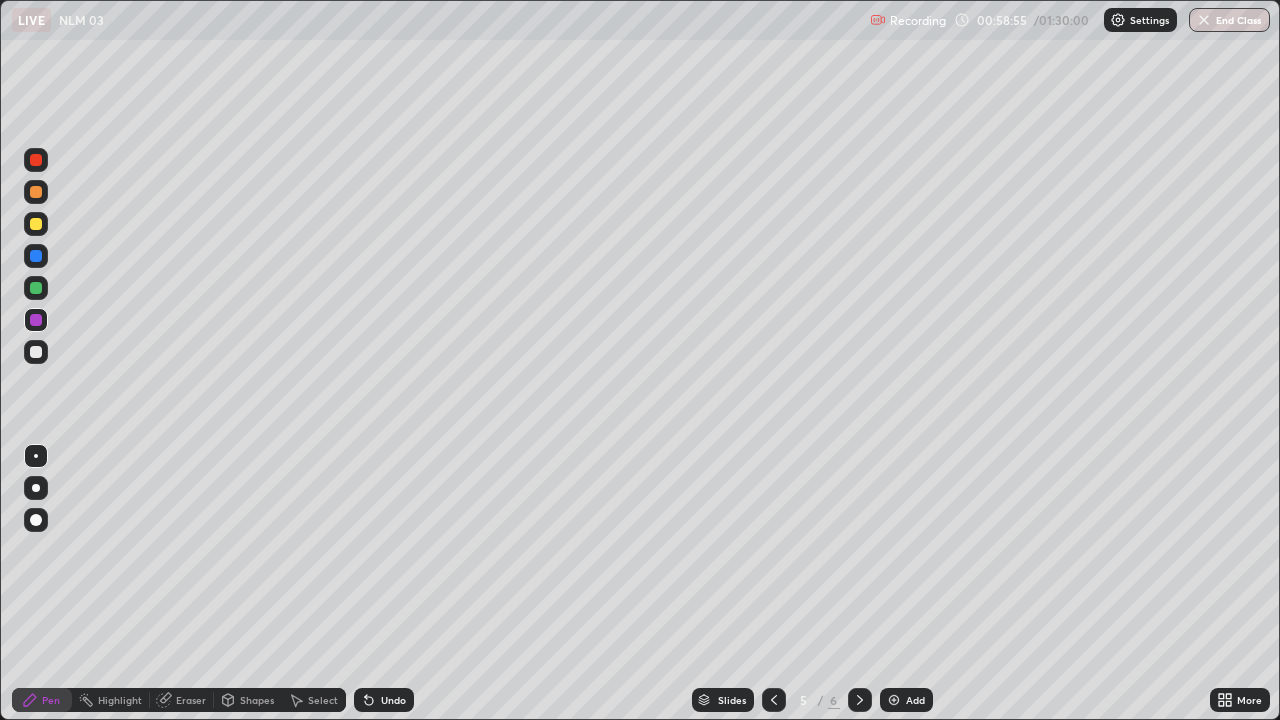 click on "Add" at bounding box center (906, 700) 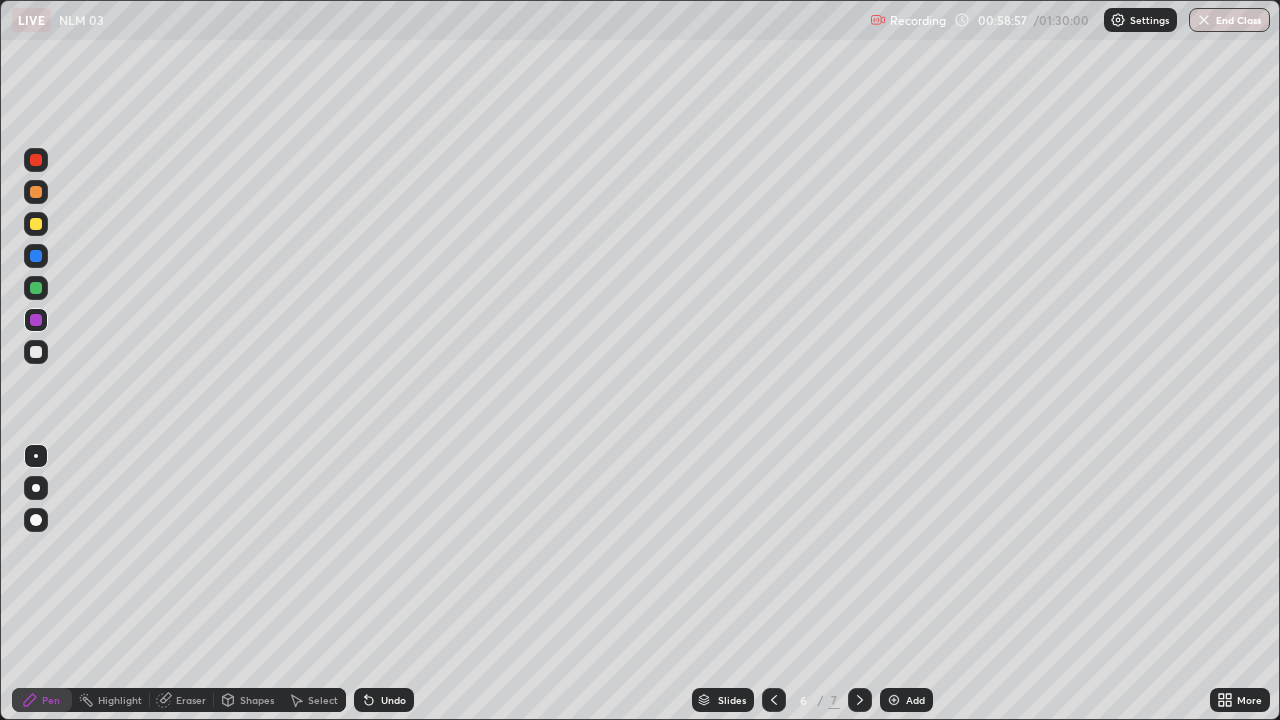 click at bounding box center [36, 224] 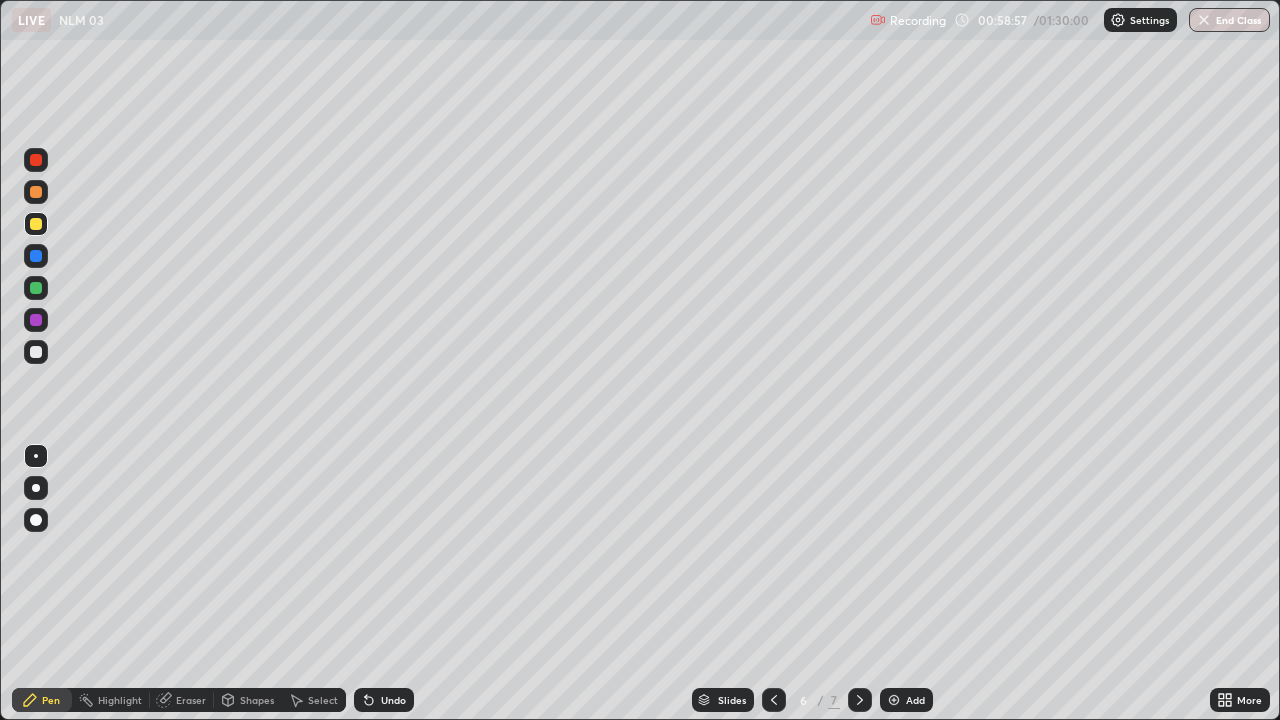 click at bounding box center (36, 224) 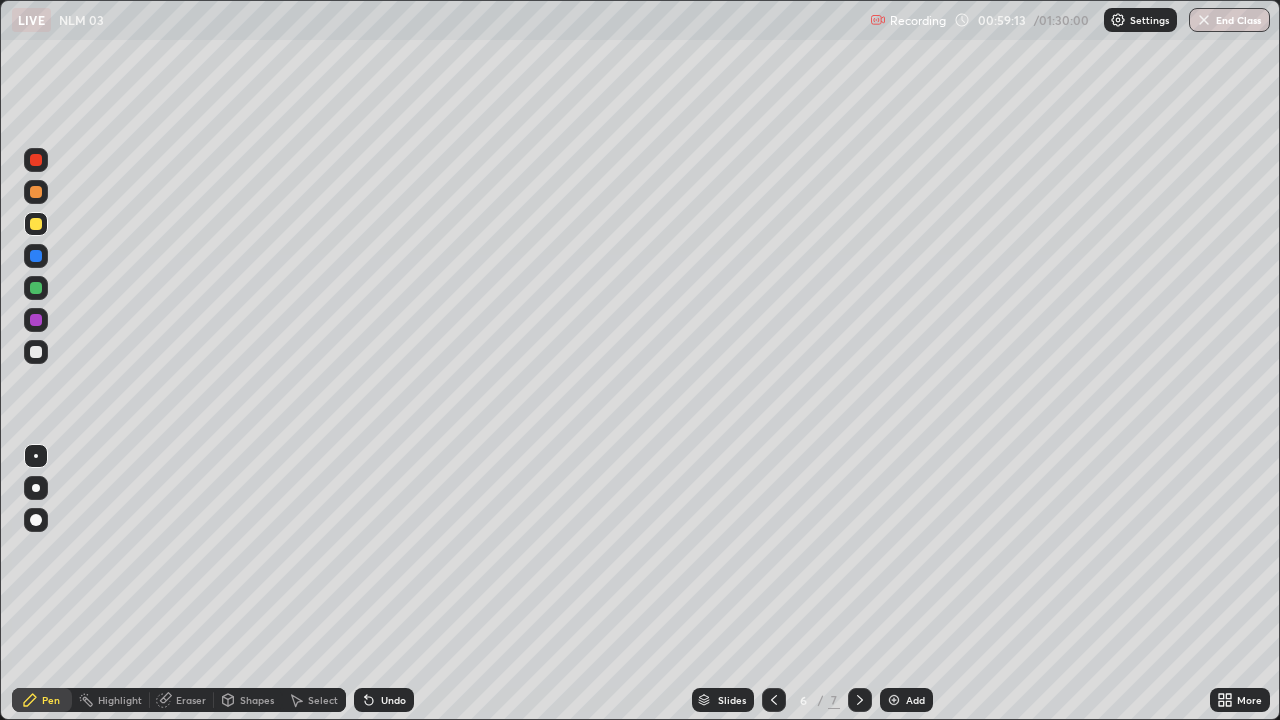 click at bounding box center (36, 352) 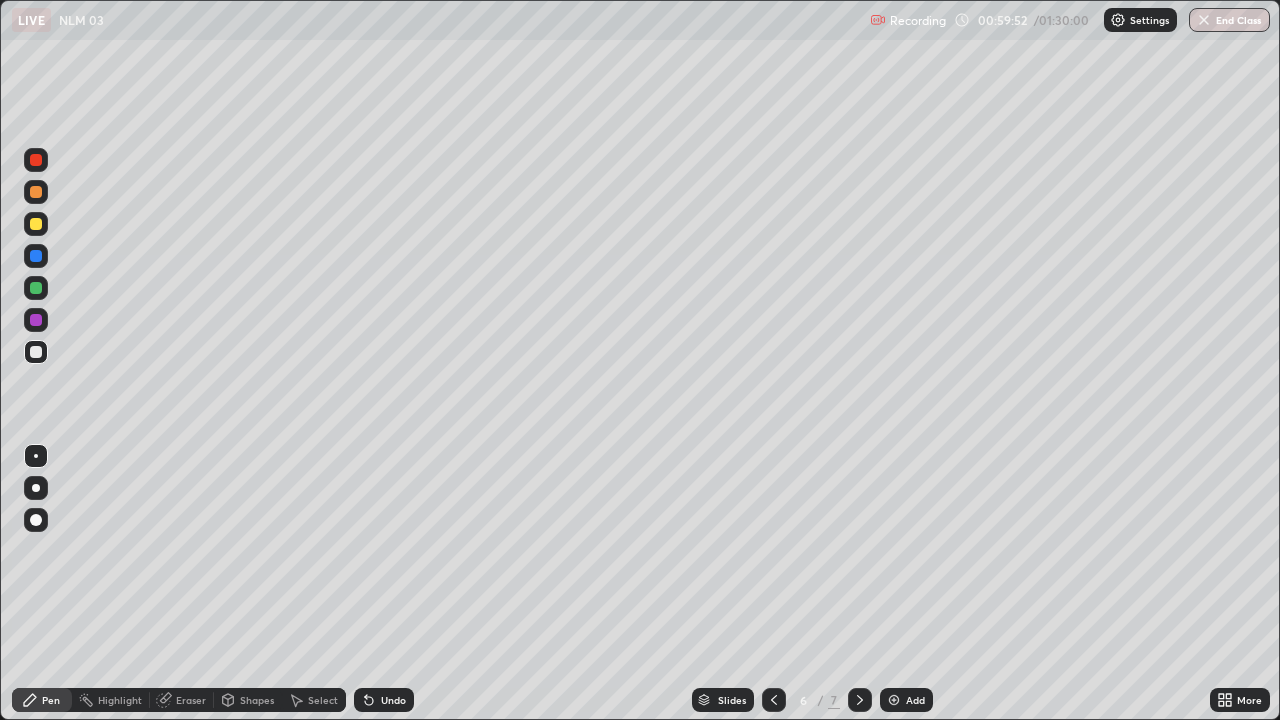 click at bounding box center (36, 224) 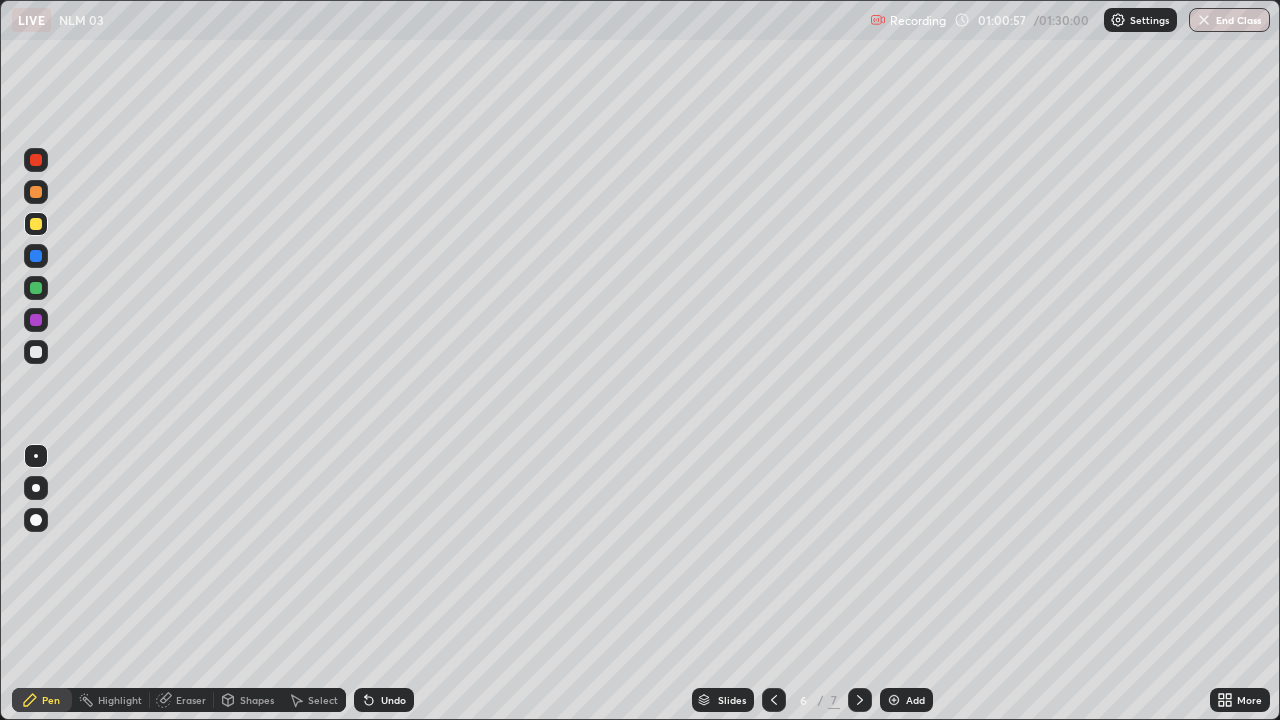 click on "Undo" at bounding box center (393, 700) 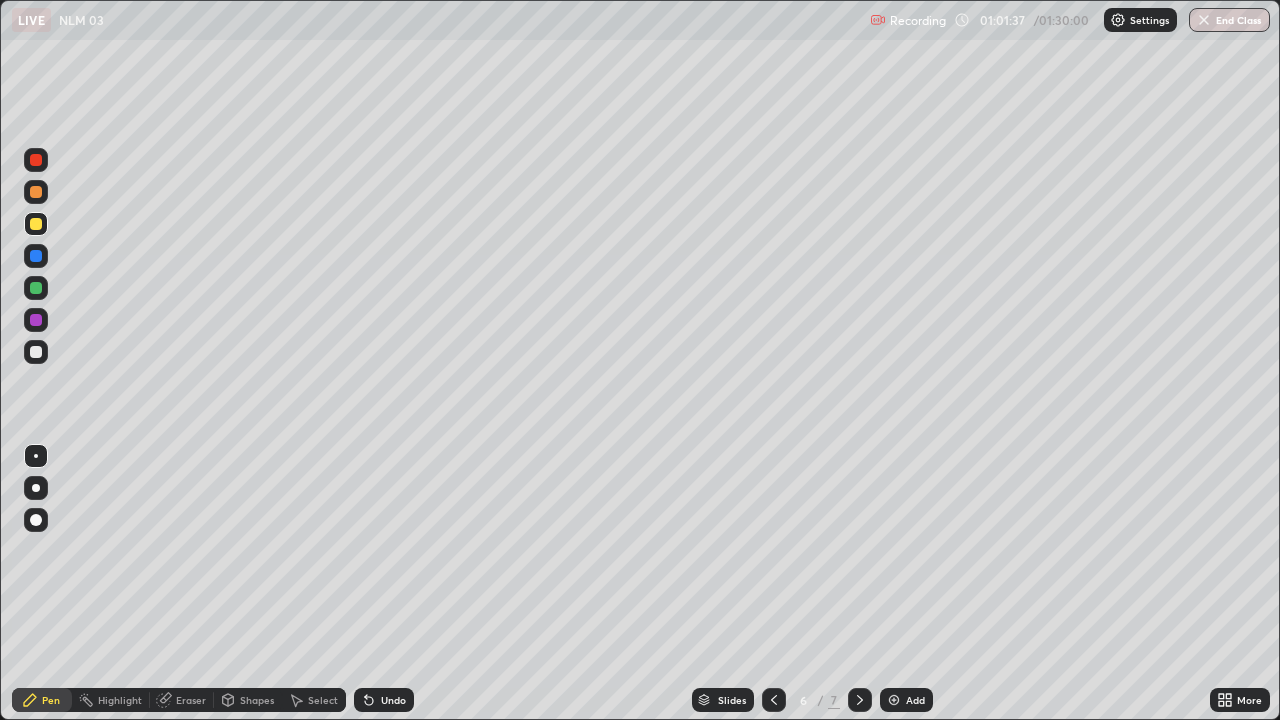 click at bounding box center (36, 320) 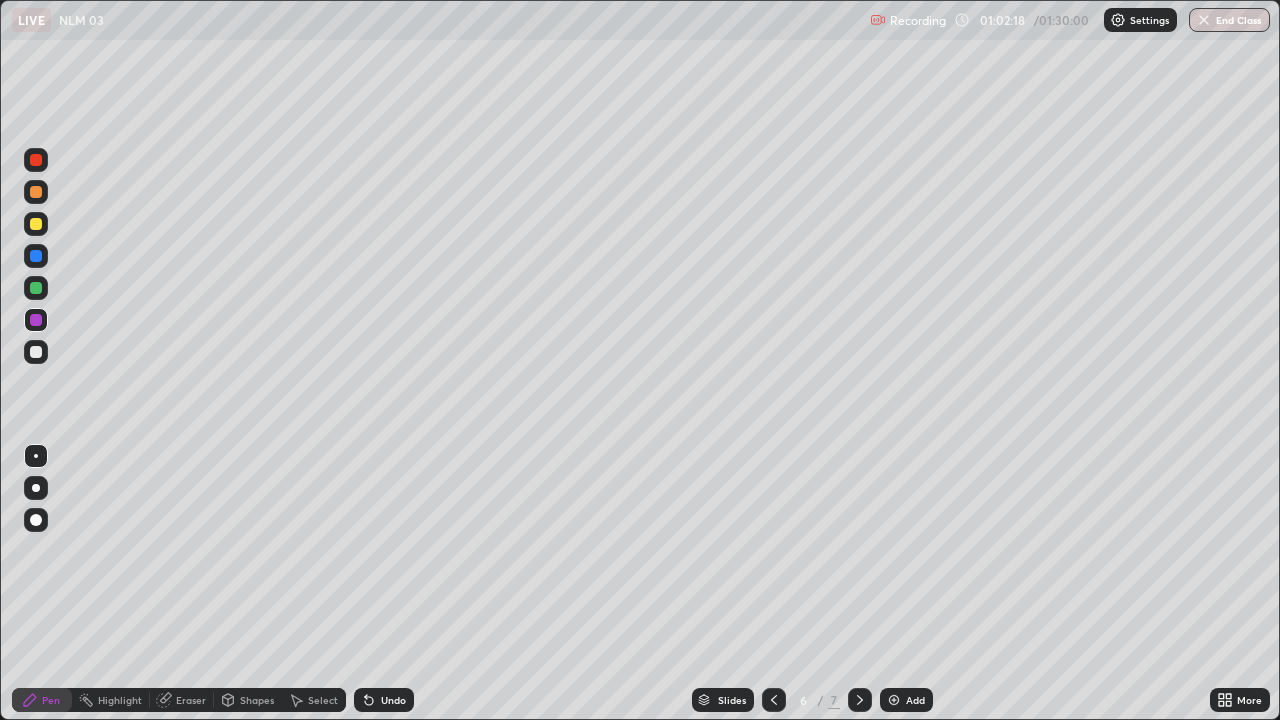 click at bounding box center (36, 352) 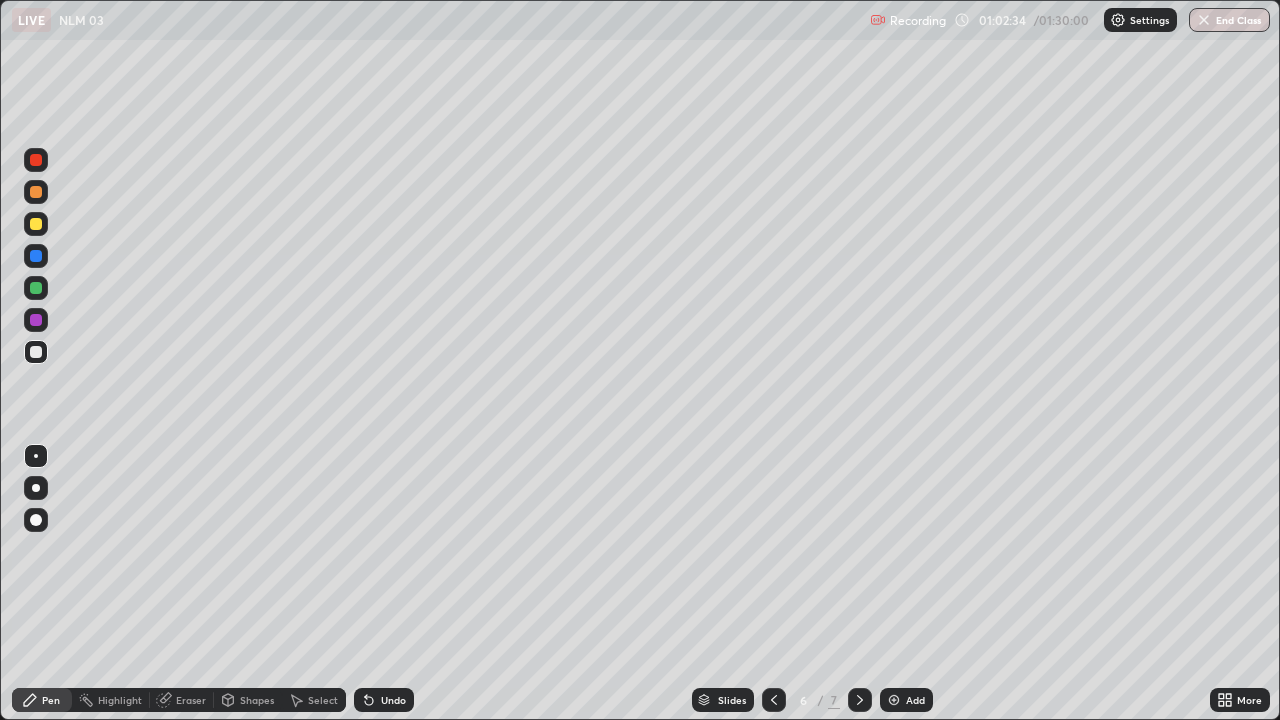 click at bounding box center (36, 352) 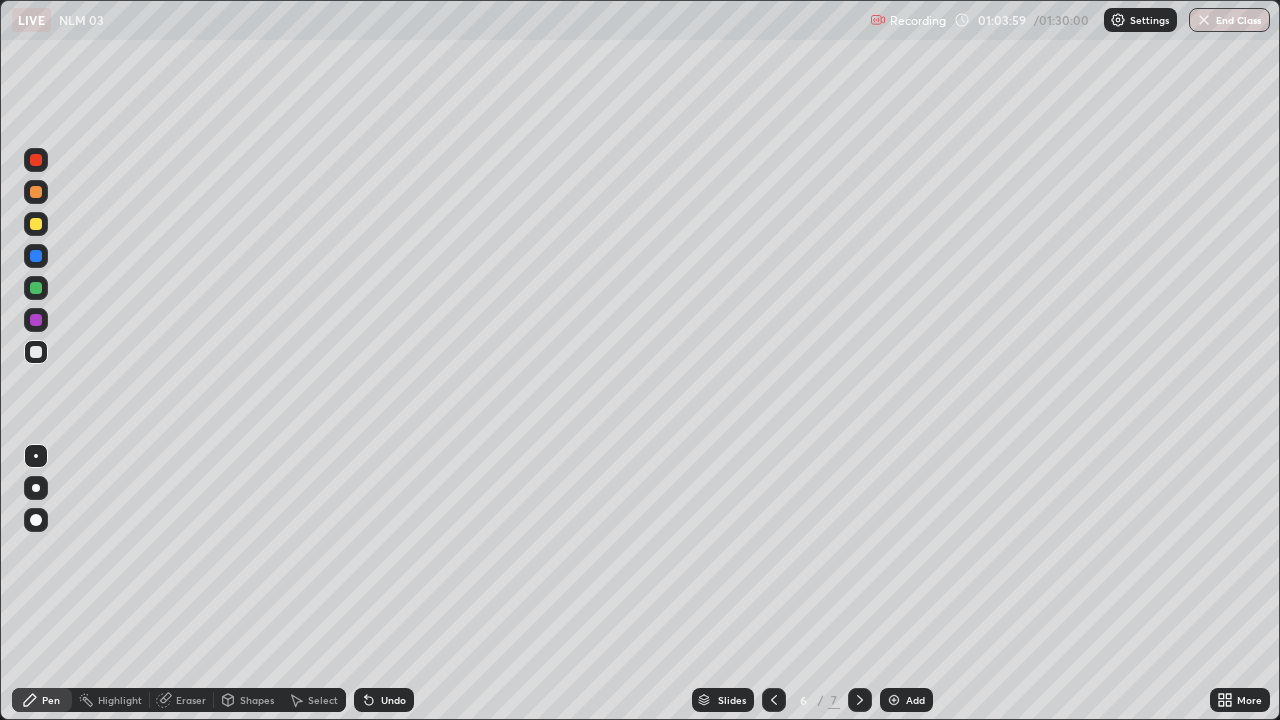 click at bounding box center (36, 288) 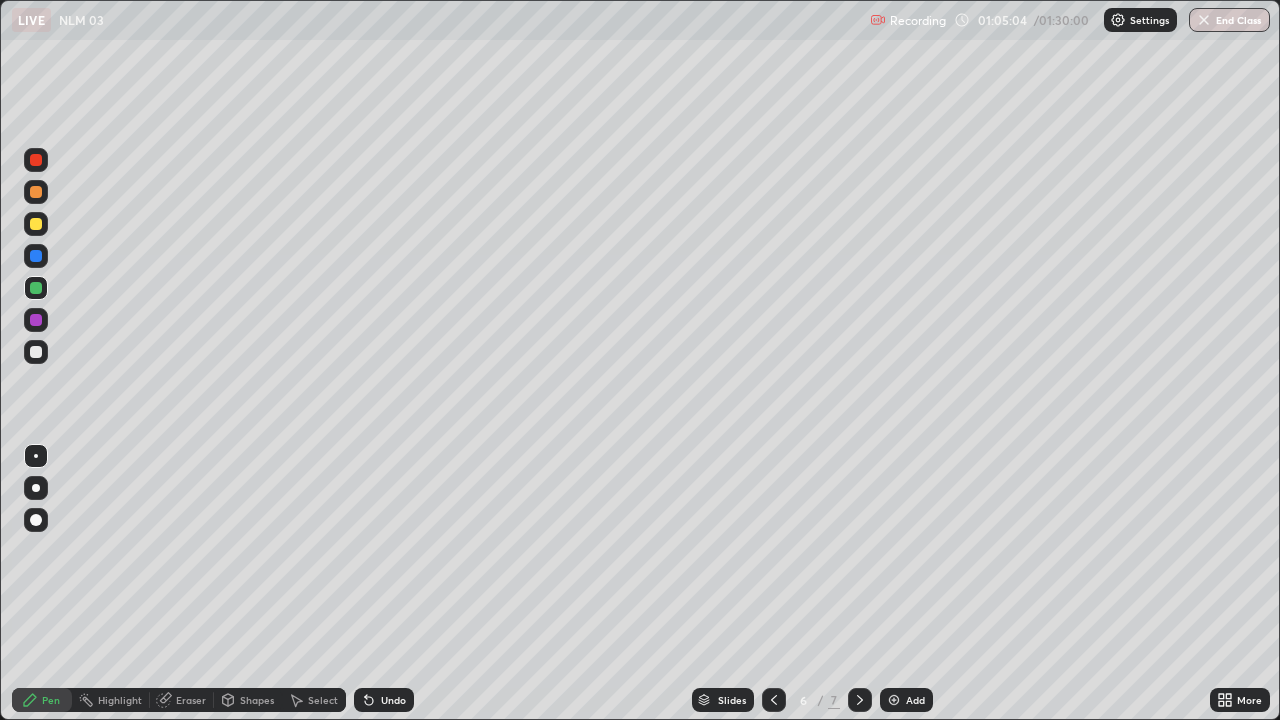 click at bounding box center (36, 352) 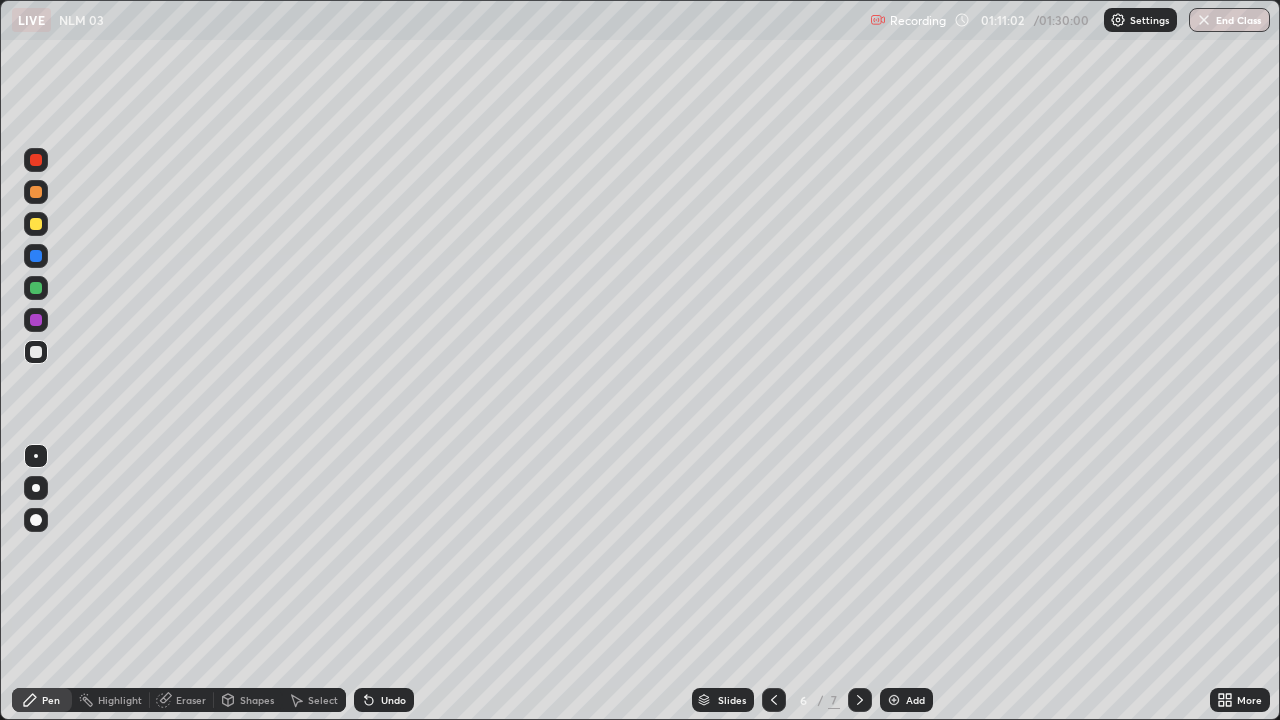 click on "Add" at bounding box center [915, 700] 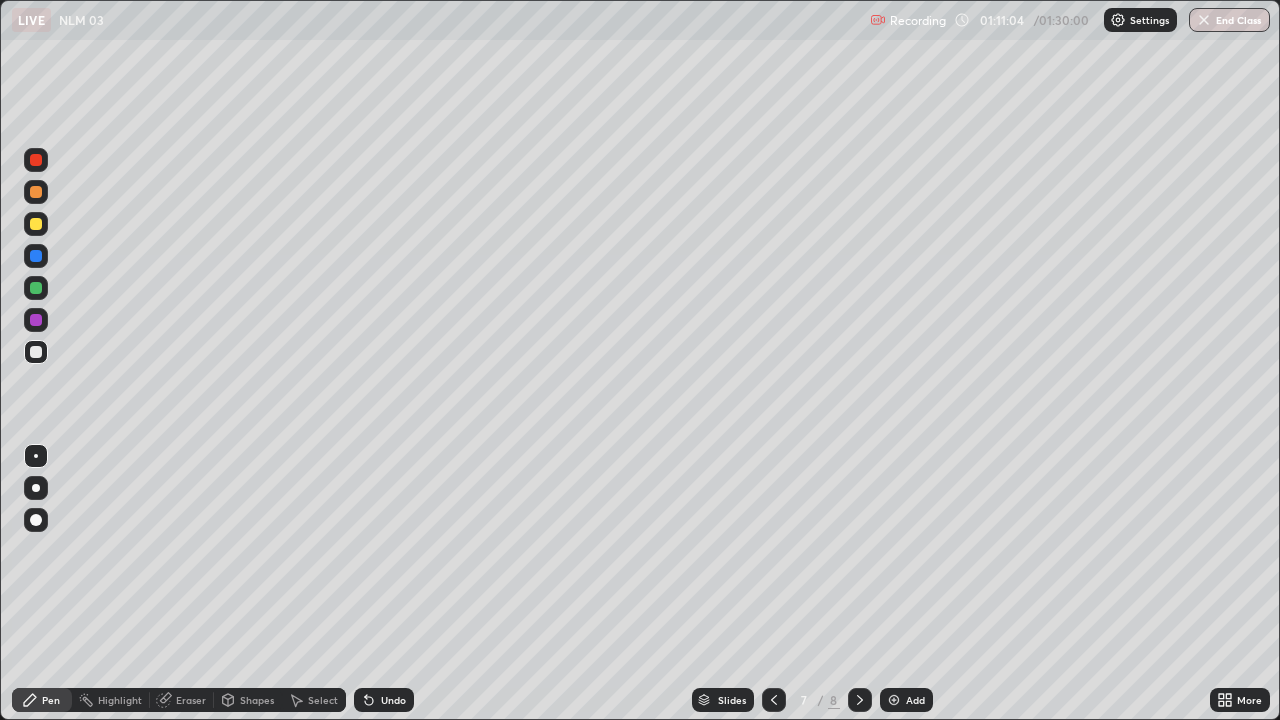 click at bounding box center [36, 224] 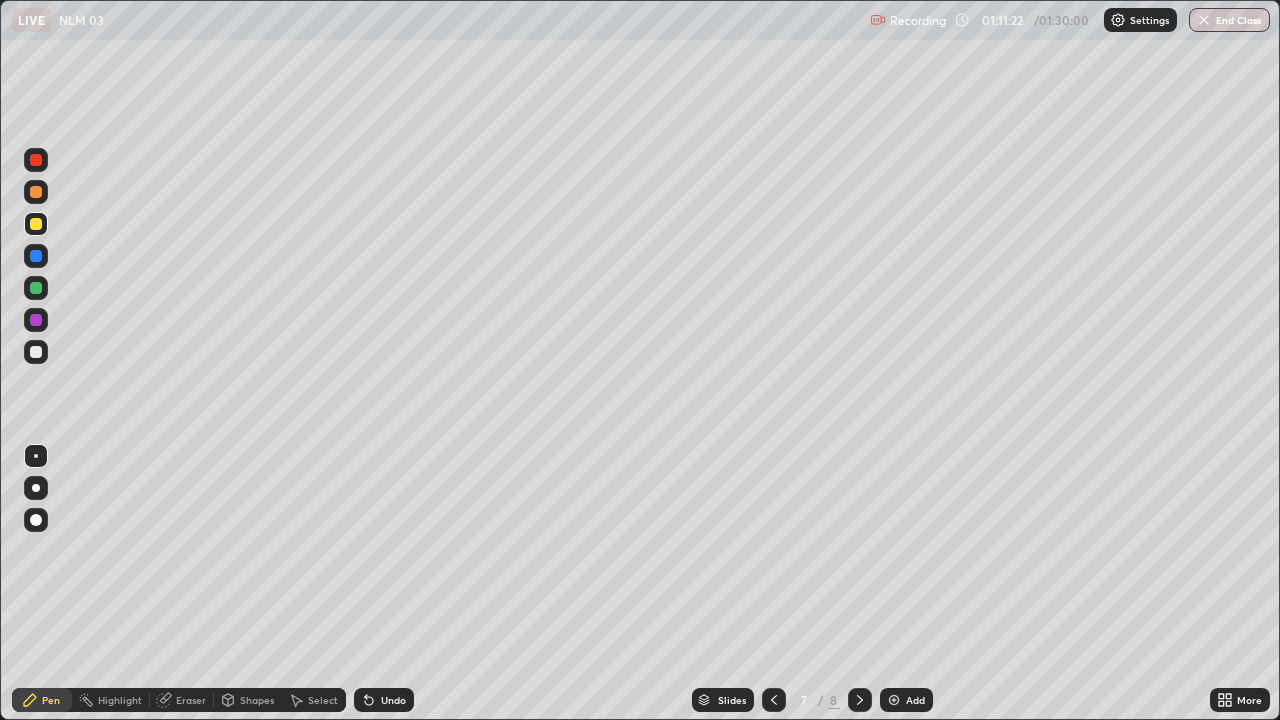 click at bounding box center [36, 352] 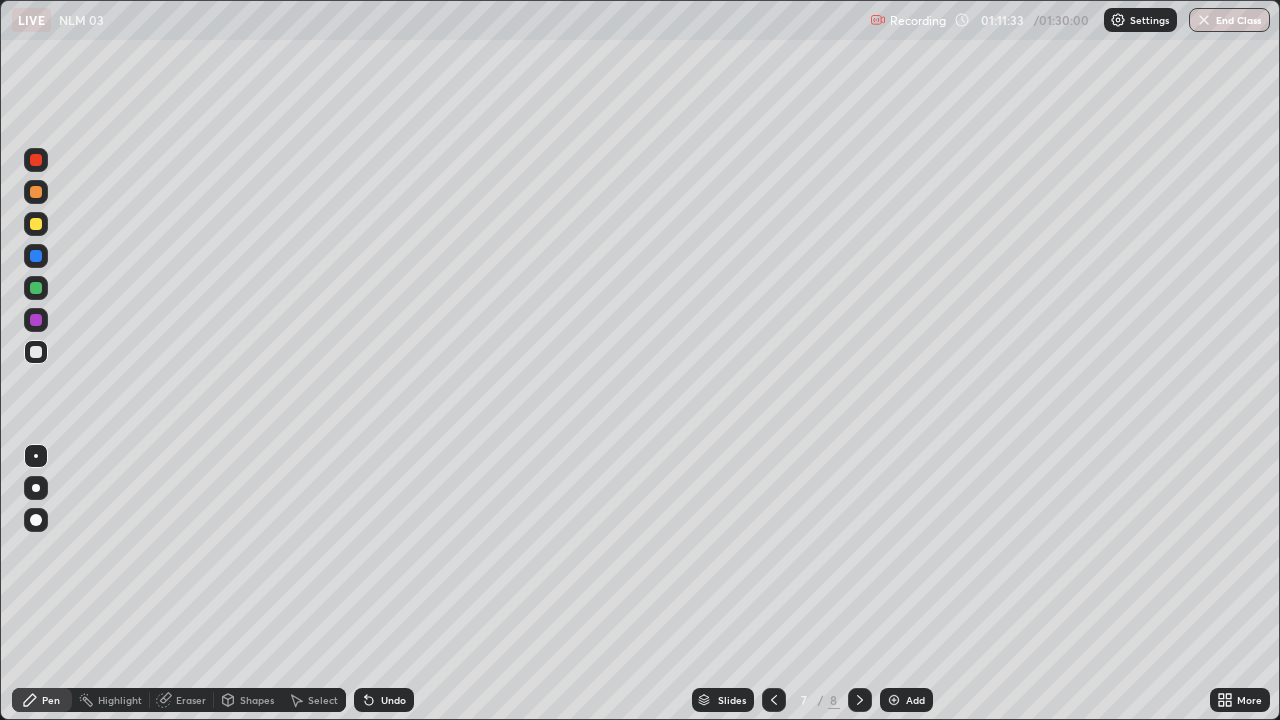 click at bounding box center (36, 320) 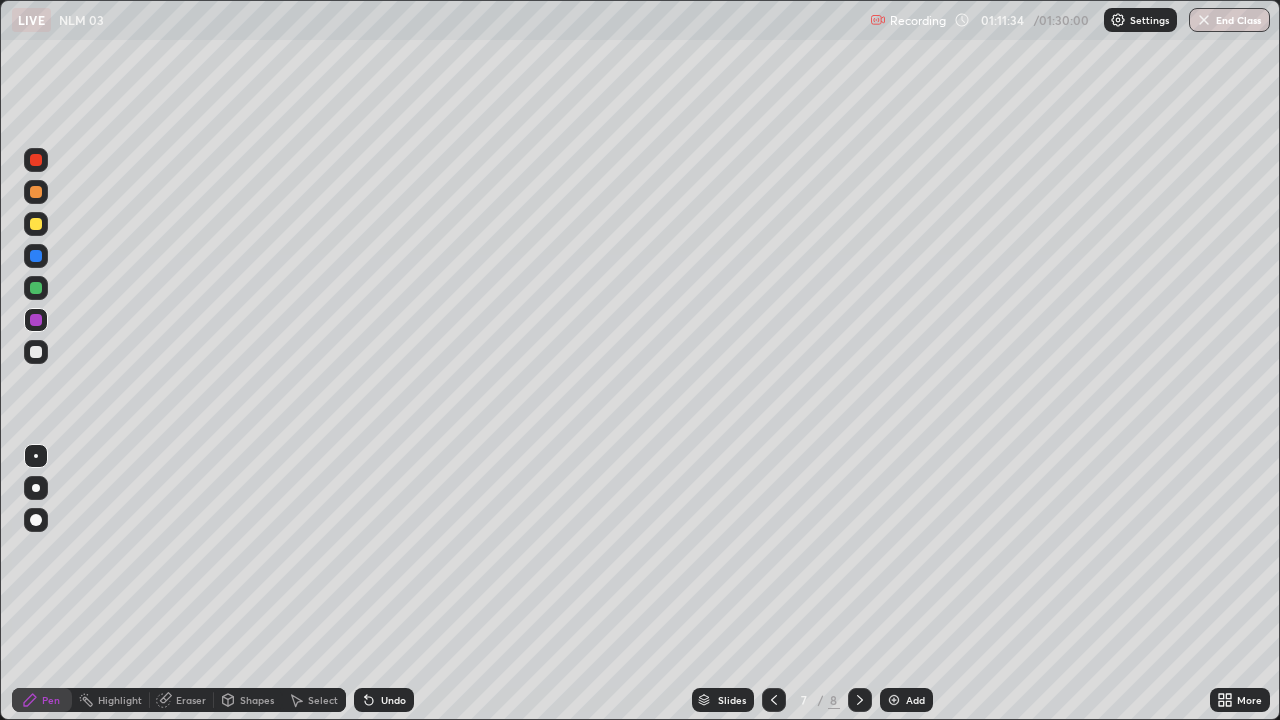 click at bounding box center [36, 352] 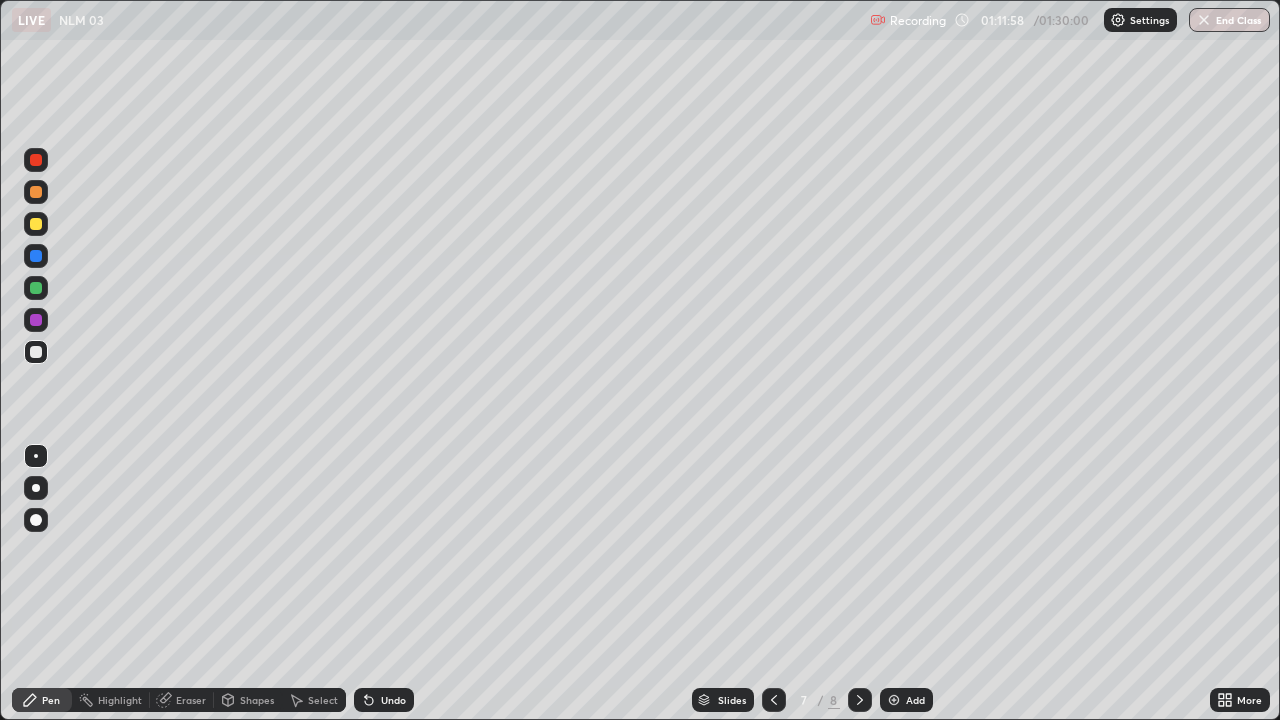 click at bounding box center (36, 224) 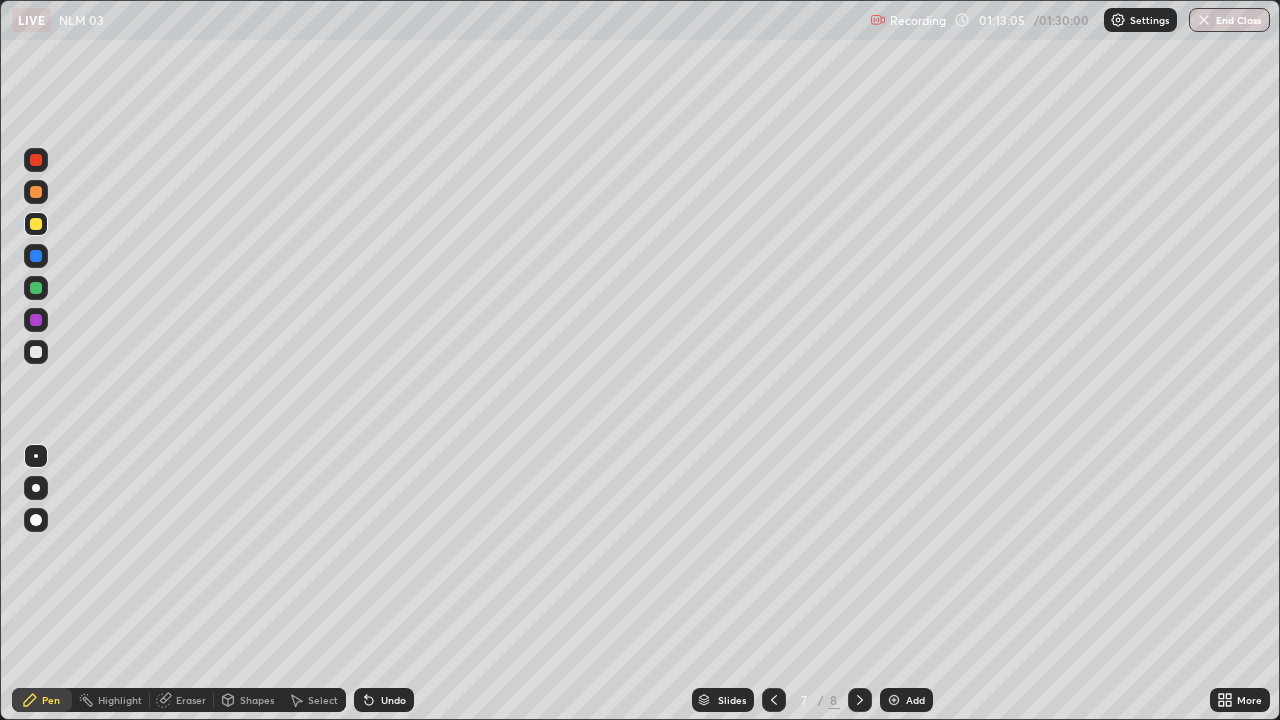 click on "Undo" at bounding box center (393, 700) 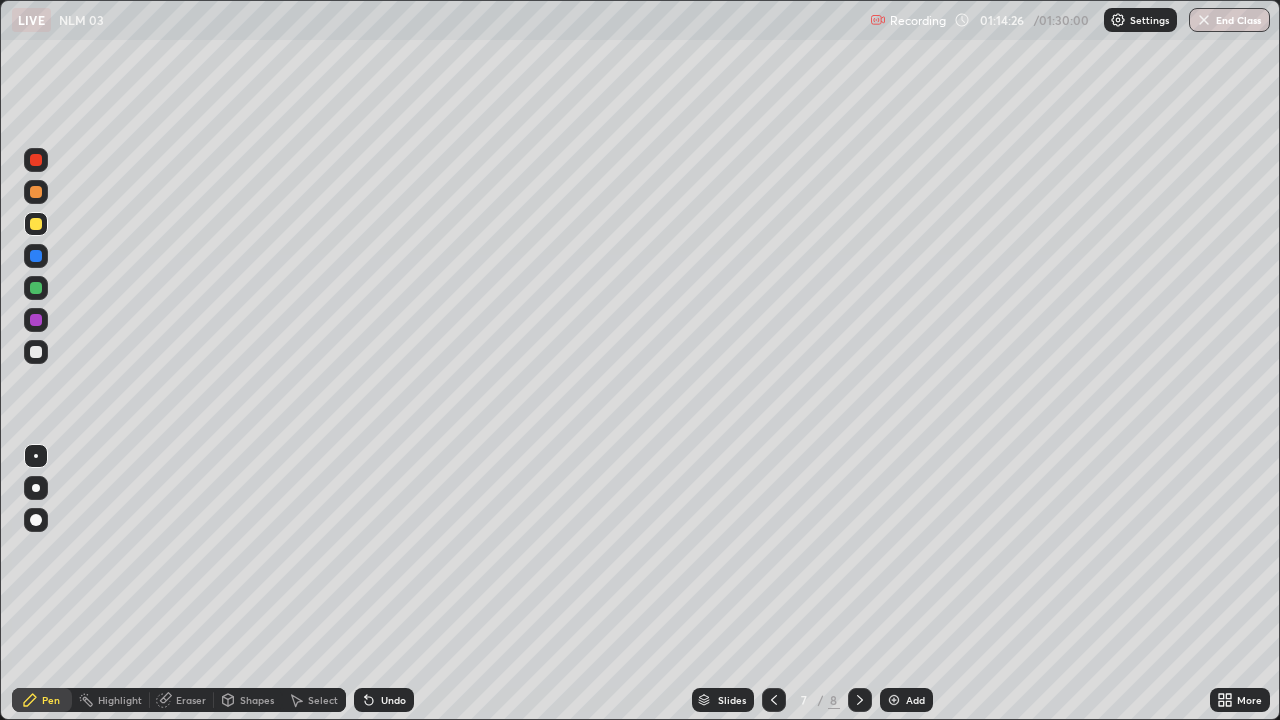 click on "Undo" at bounding box center [384, 700] 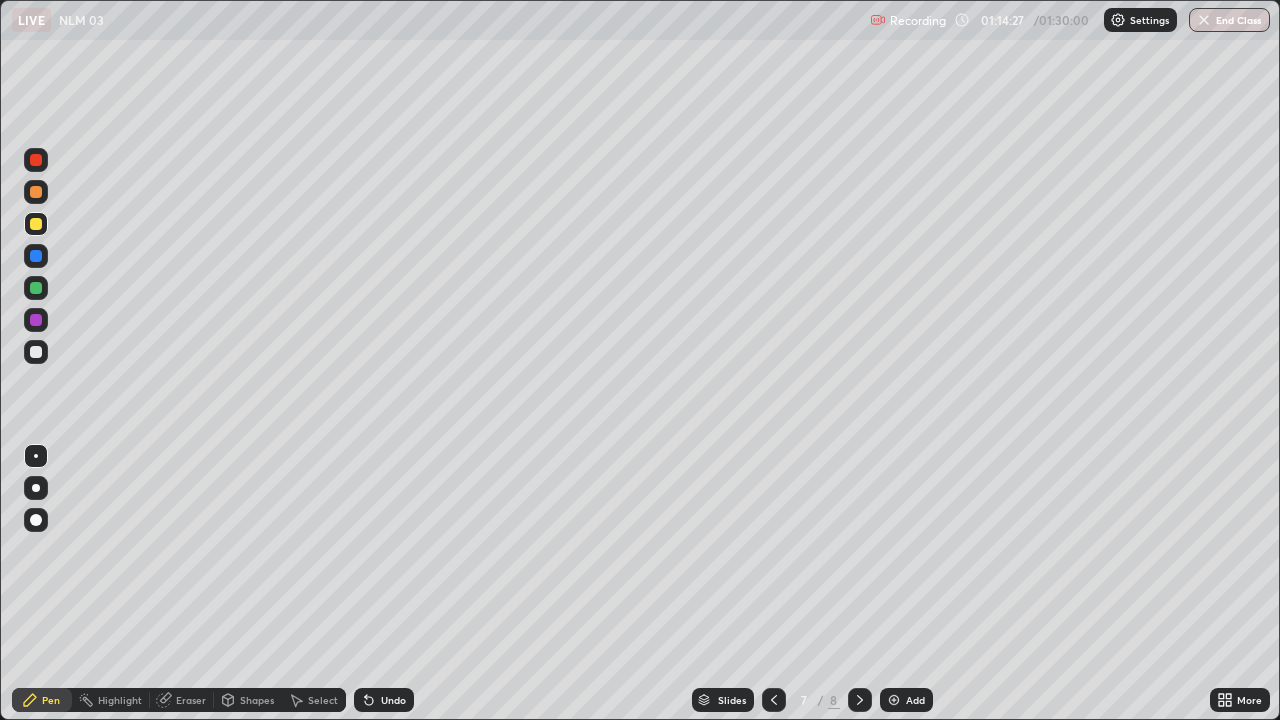 click on "Undo" at bounding box center (384, 700) 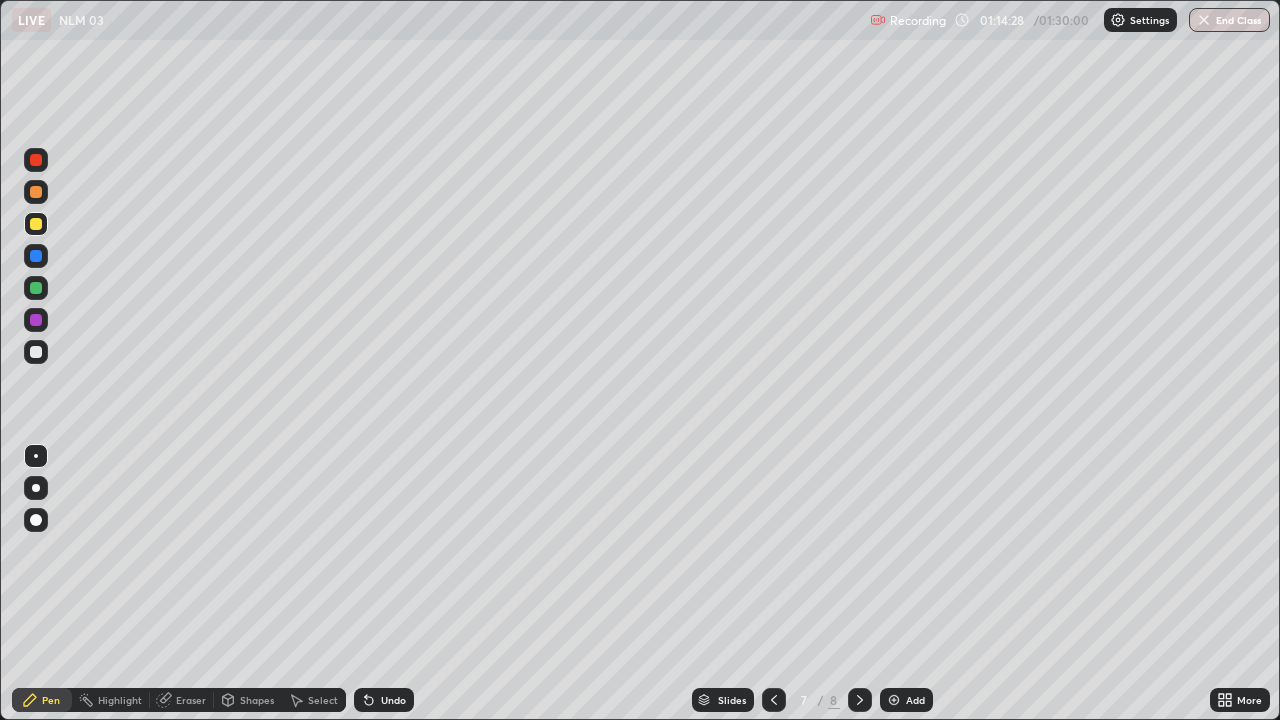 click on "Undo" at bounding box center (393, 700) 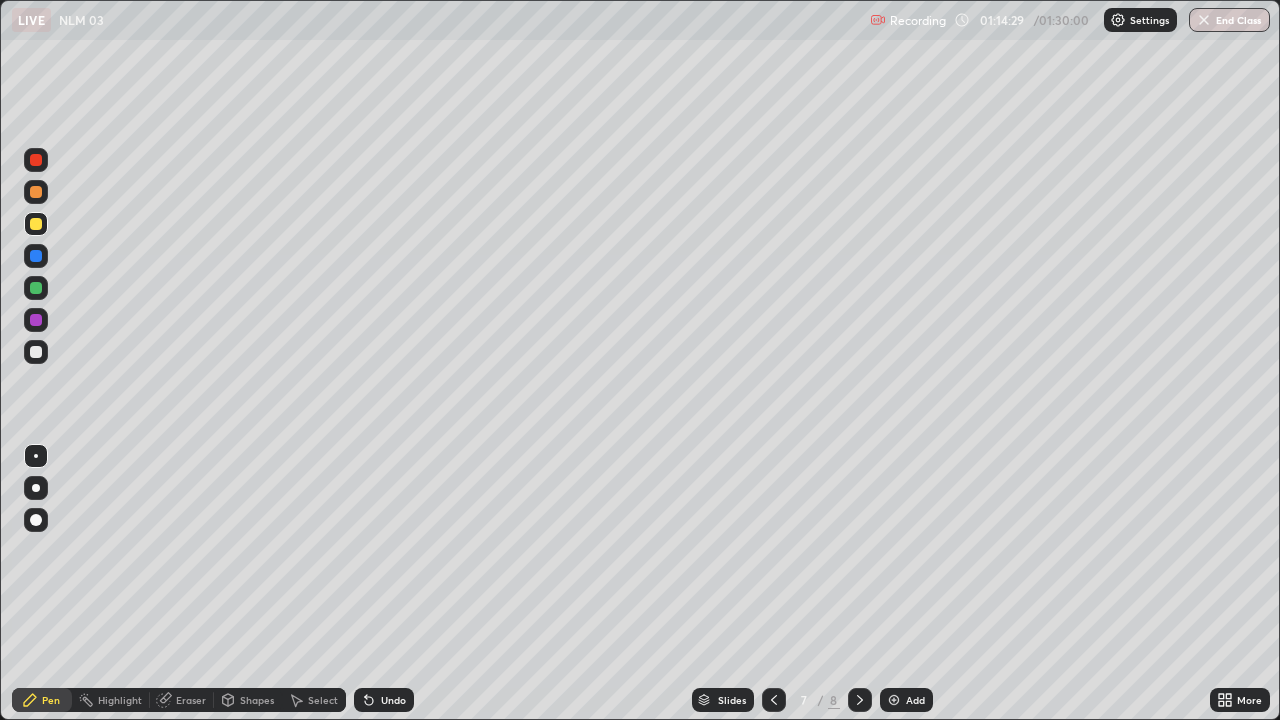 click on "Undo" at bounding box center (393, 700) 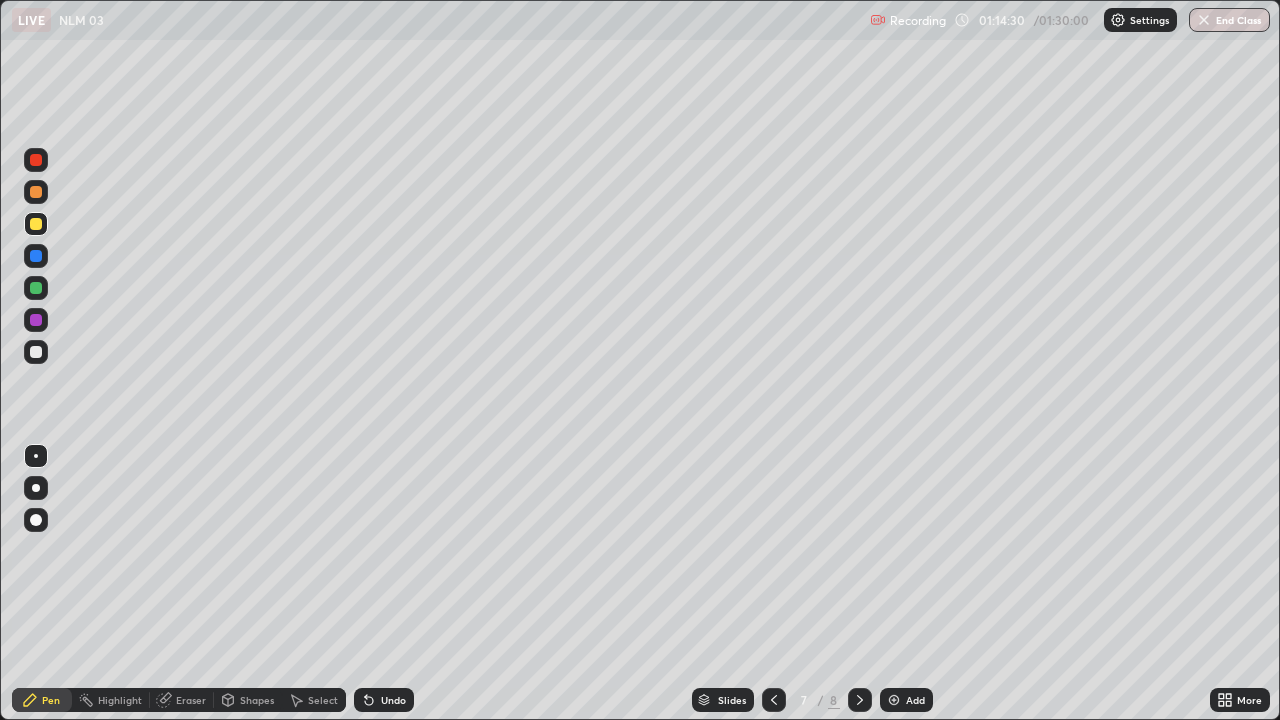 click on "Undo" at bounding box center [393, 700] 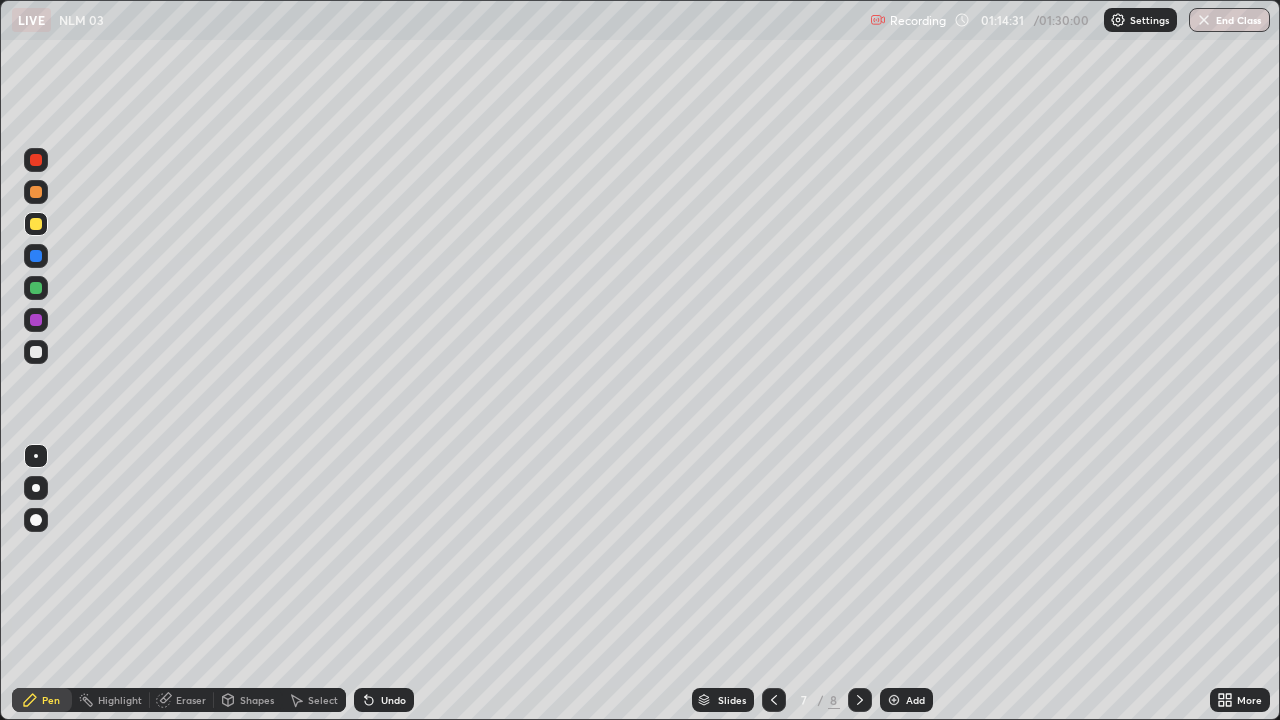 click on "Undo" at bounding box center [393, 700] 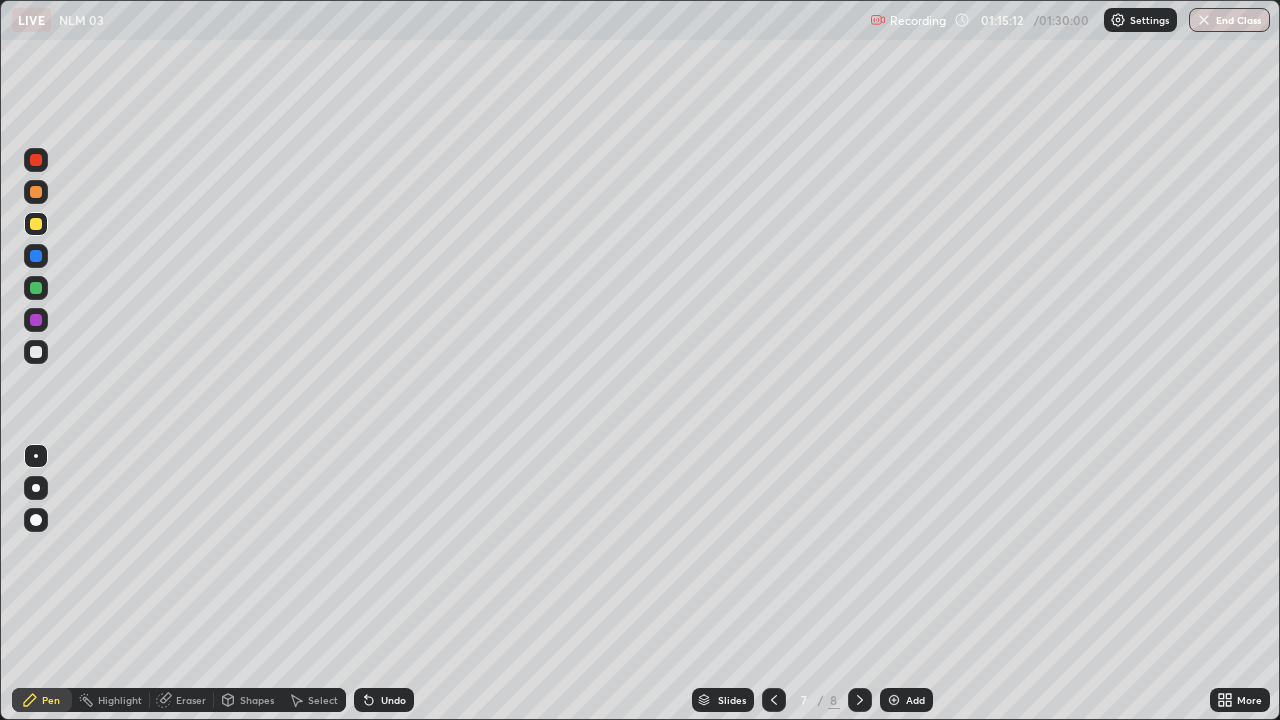 click at bounding box center [36, 352] 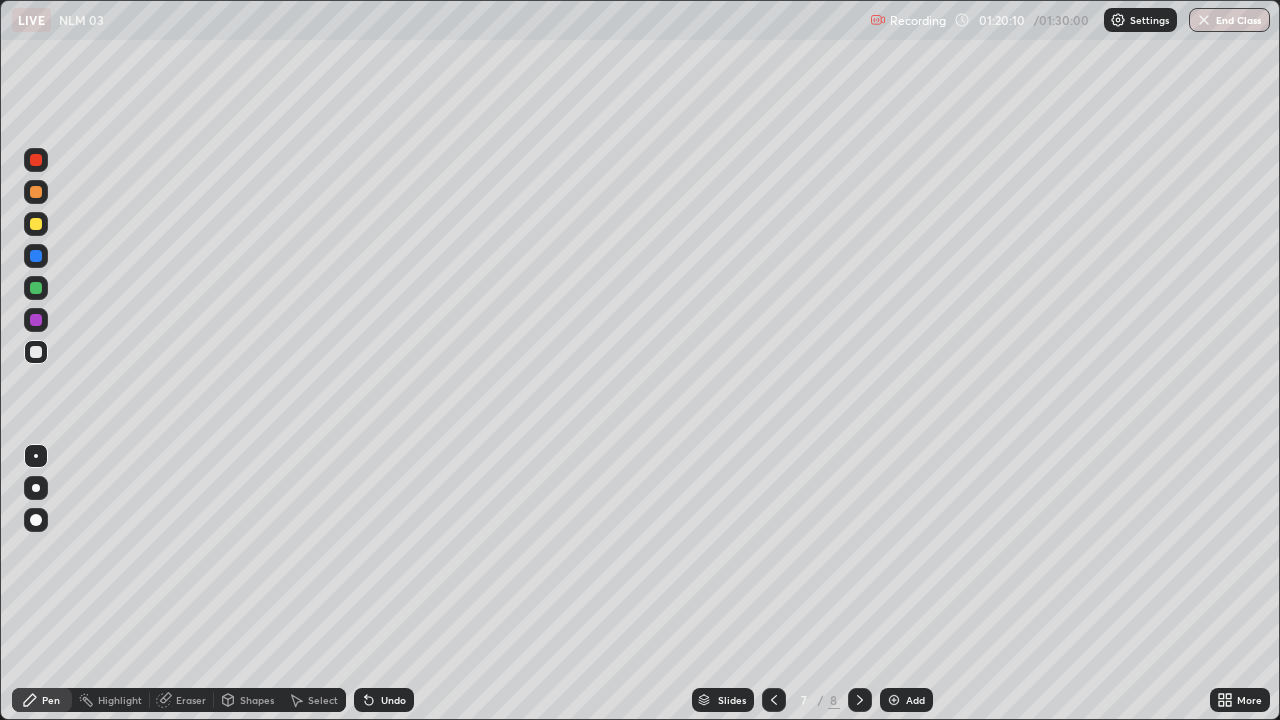 click at bounding box center (36, 320) 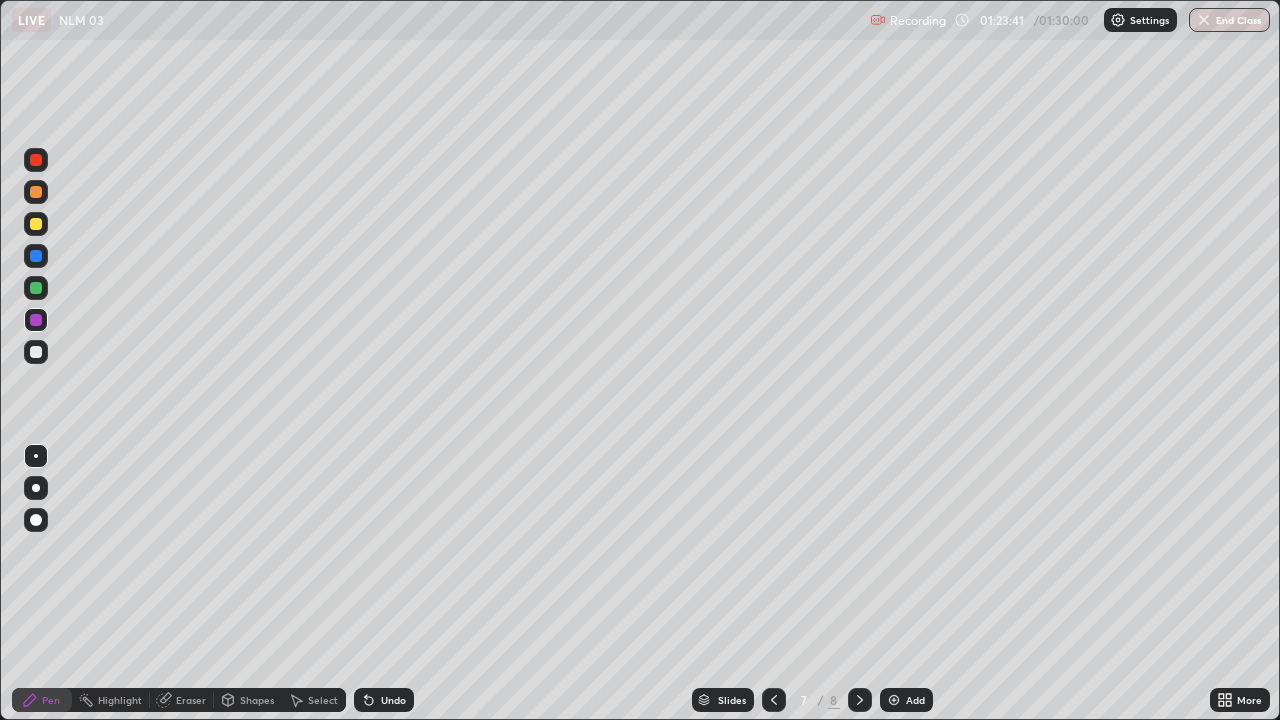click at bounding box center [36, 352] 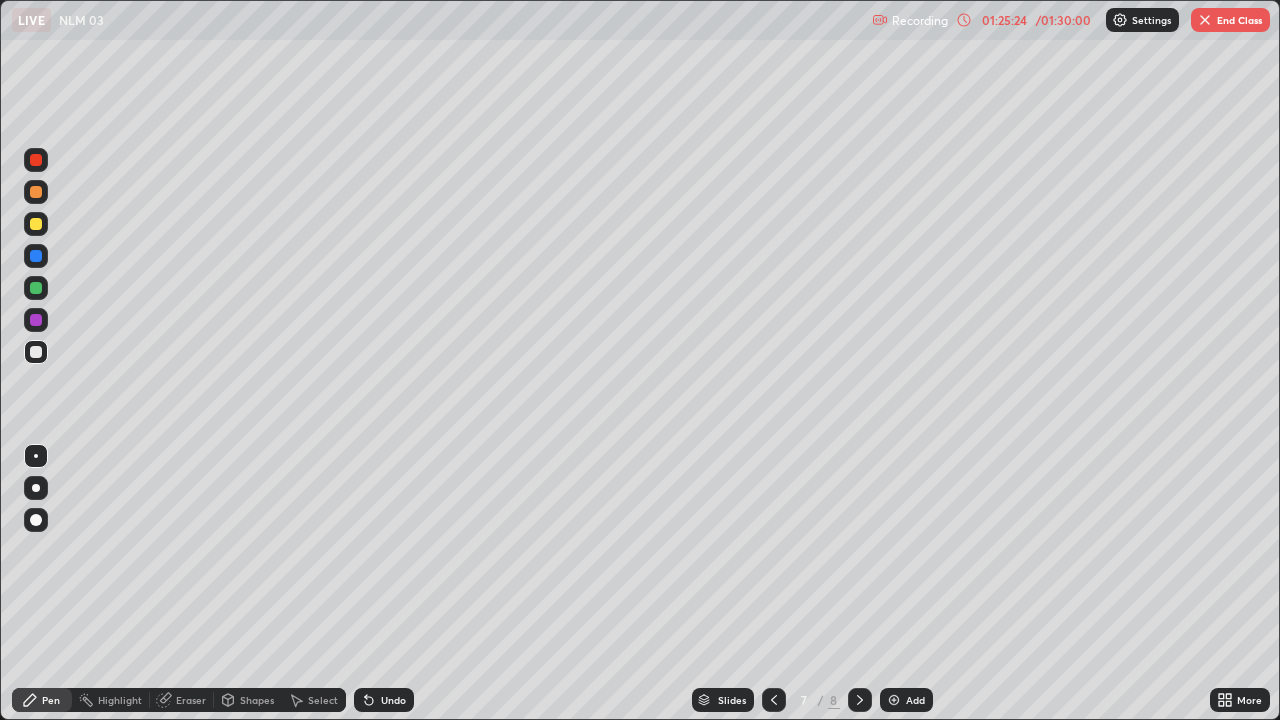 click at bounding box center (36, 288) 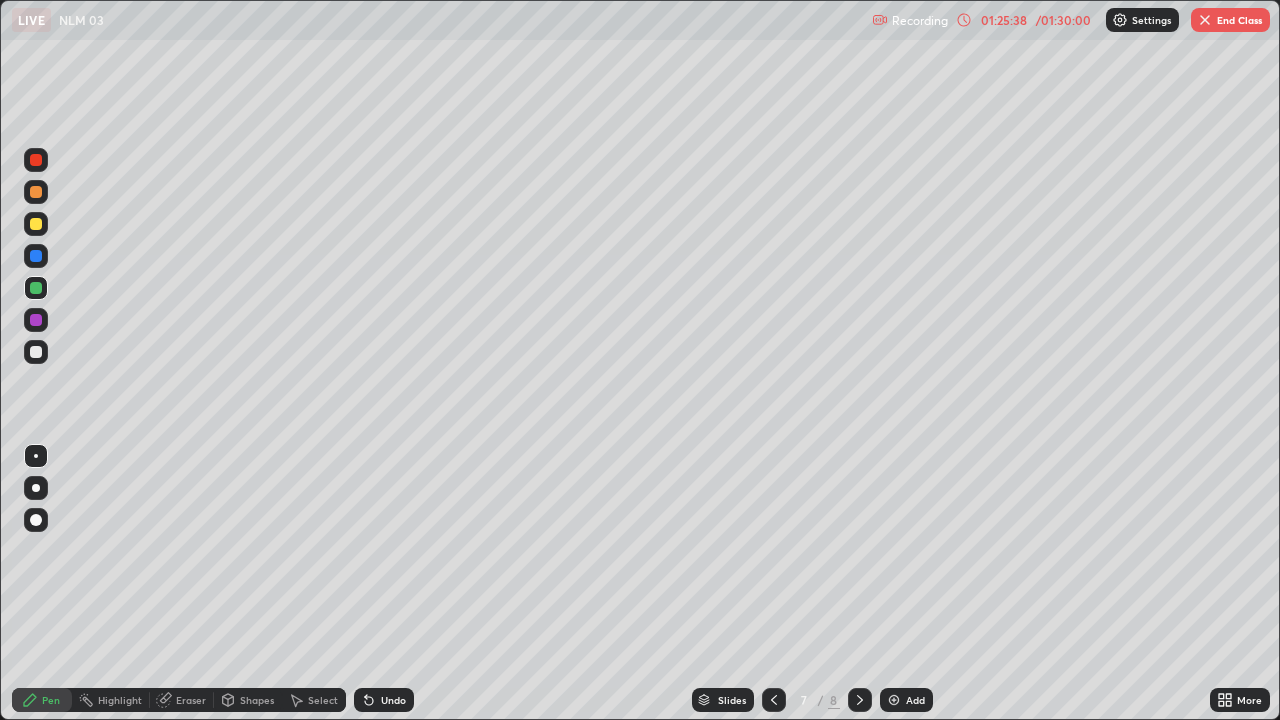 click at bounding box center (36, 352) 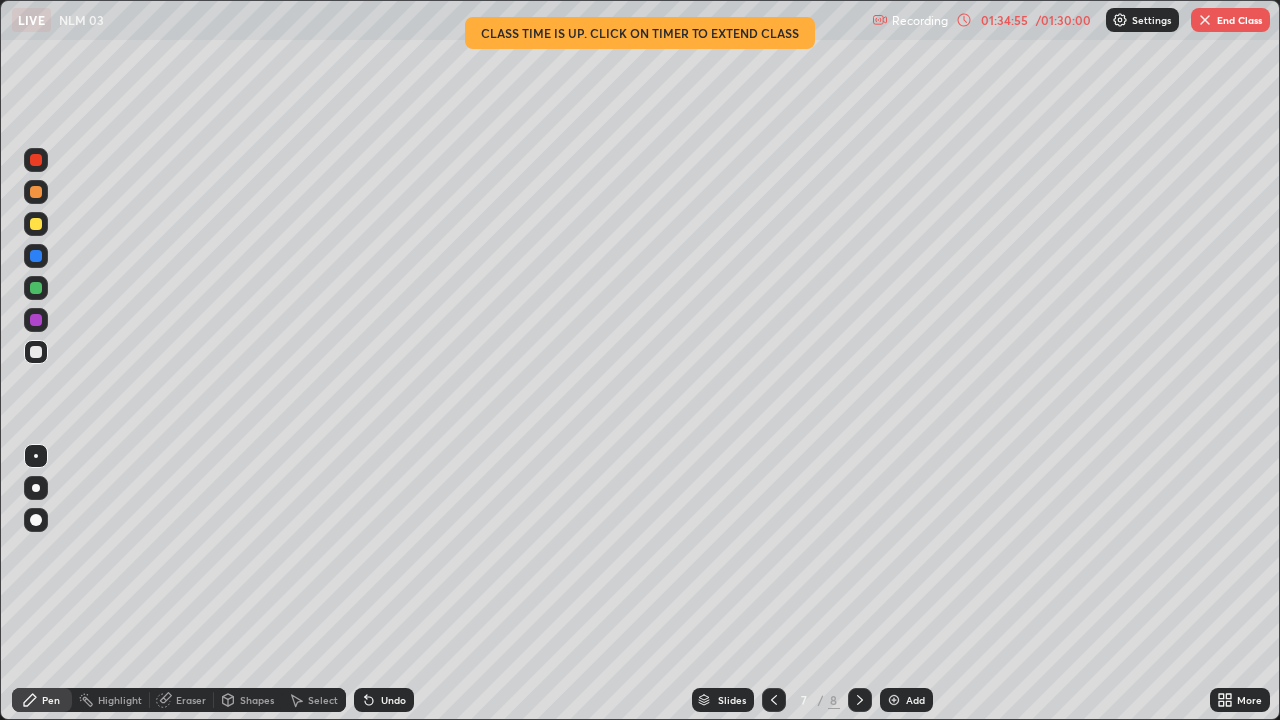 click on "End Class" at bounding box center (1230, 20) 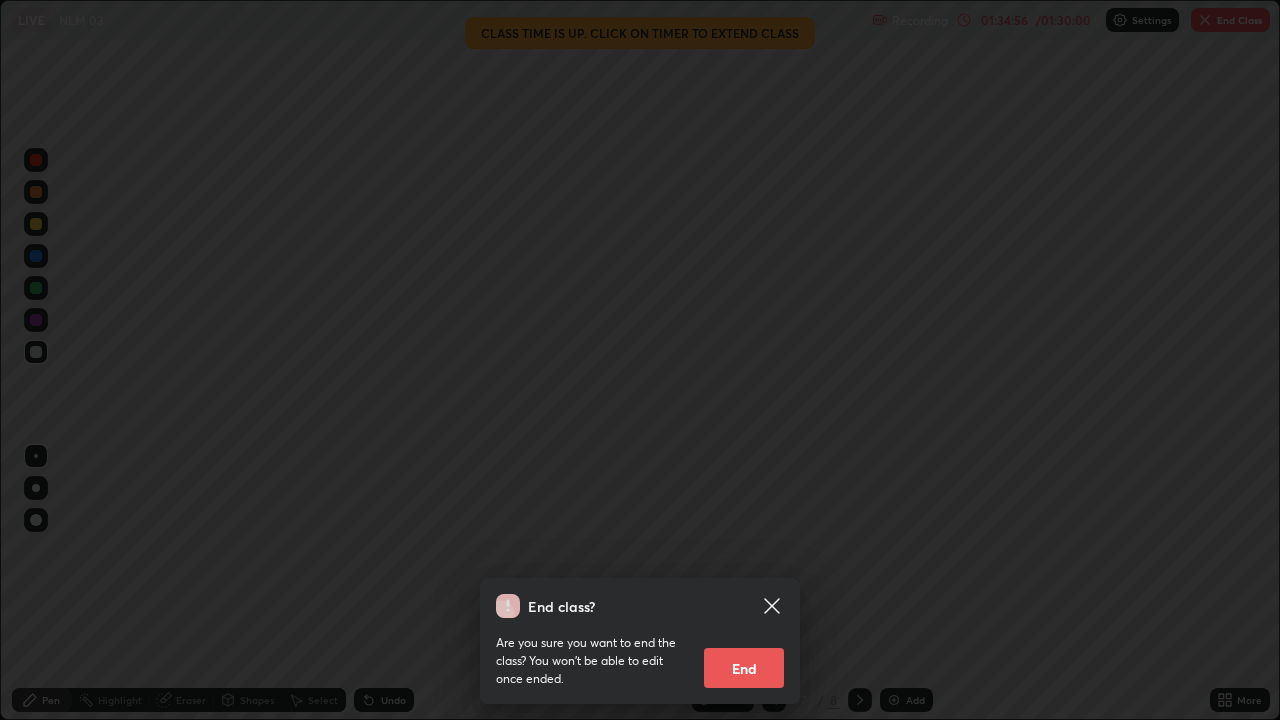 click on "End" at bounding box center (744, 668) 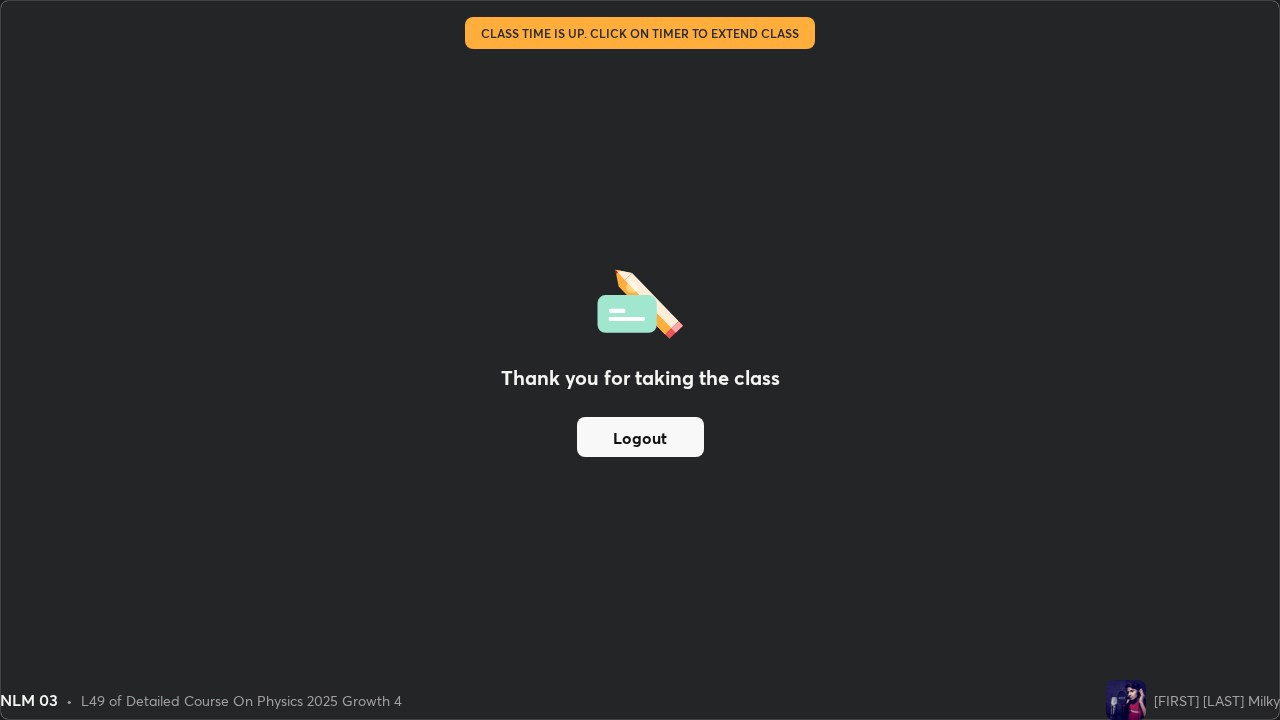 click on "Logout" at bounding box center (640, 437) 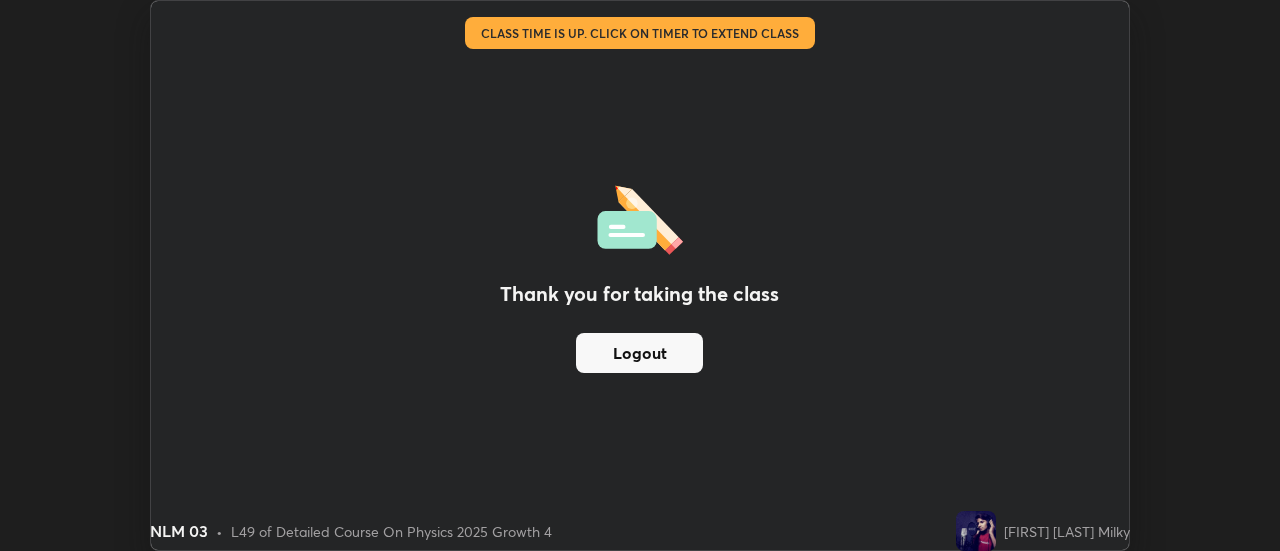scroll, scrollTop: 551, scrollLeft: 1280, axis: both 